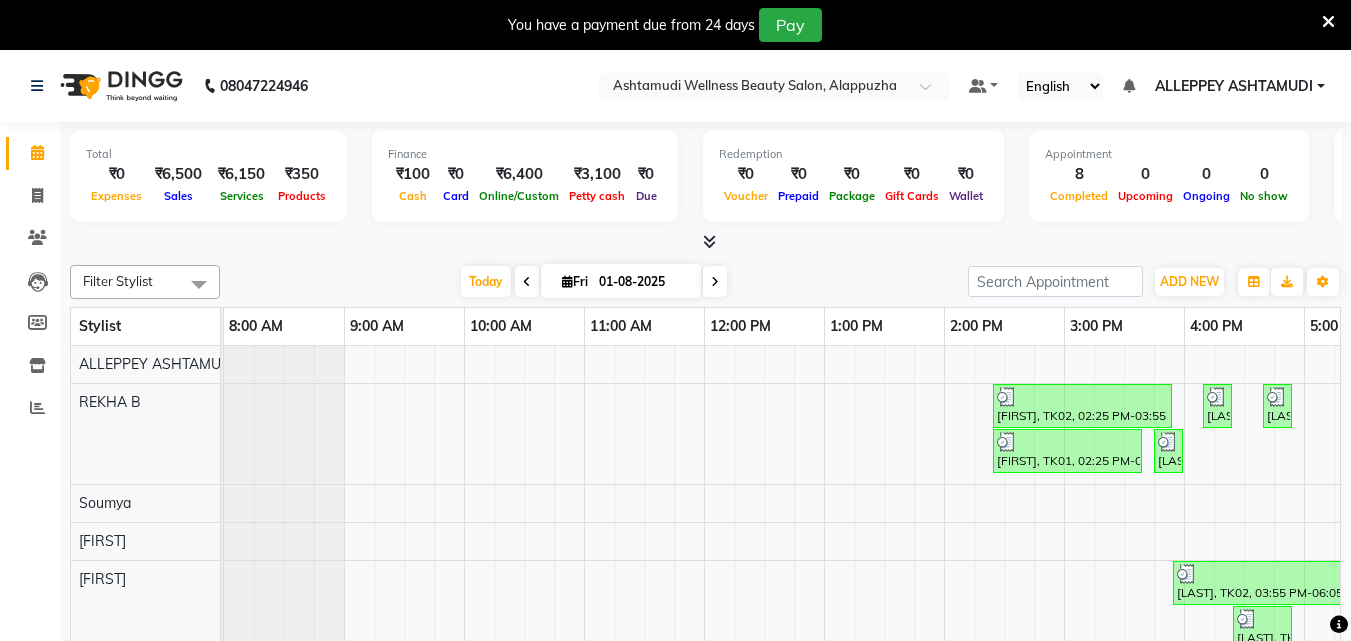 scroll, scrollTop: 0, scrollLeft: 0, axis: both 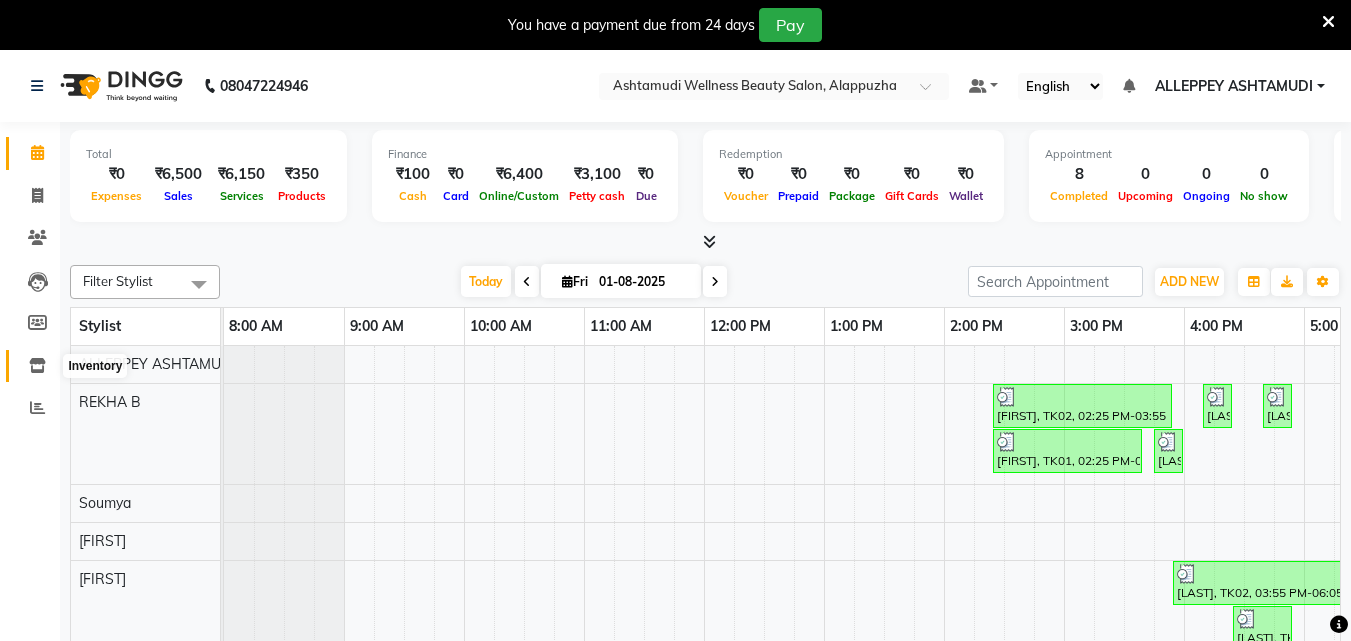 click 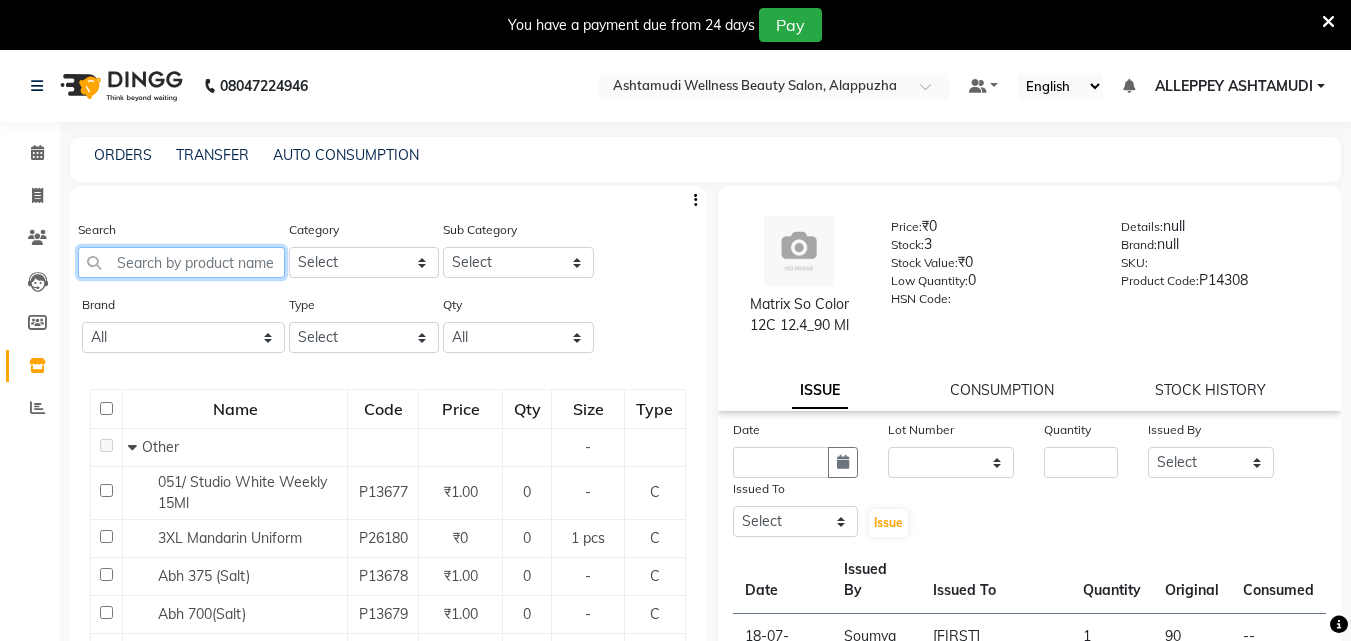 click 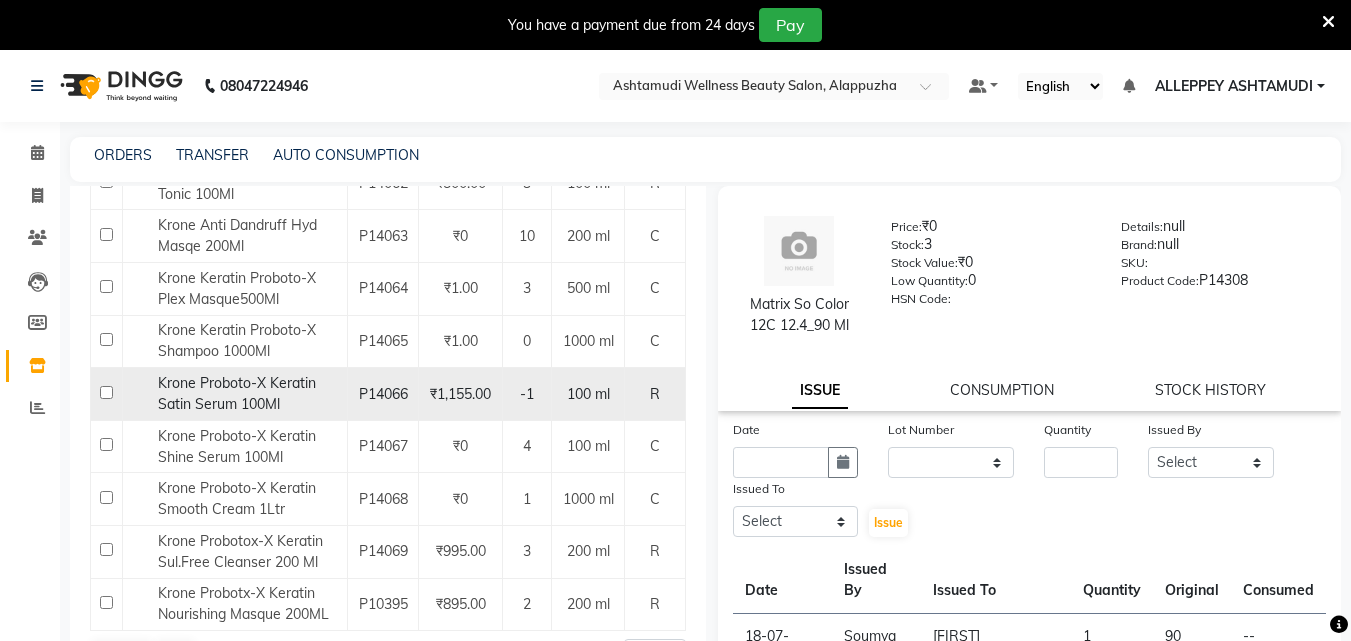 scroll, scrollTop: 348, scrollLeft: 0, axis: vertical 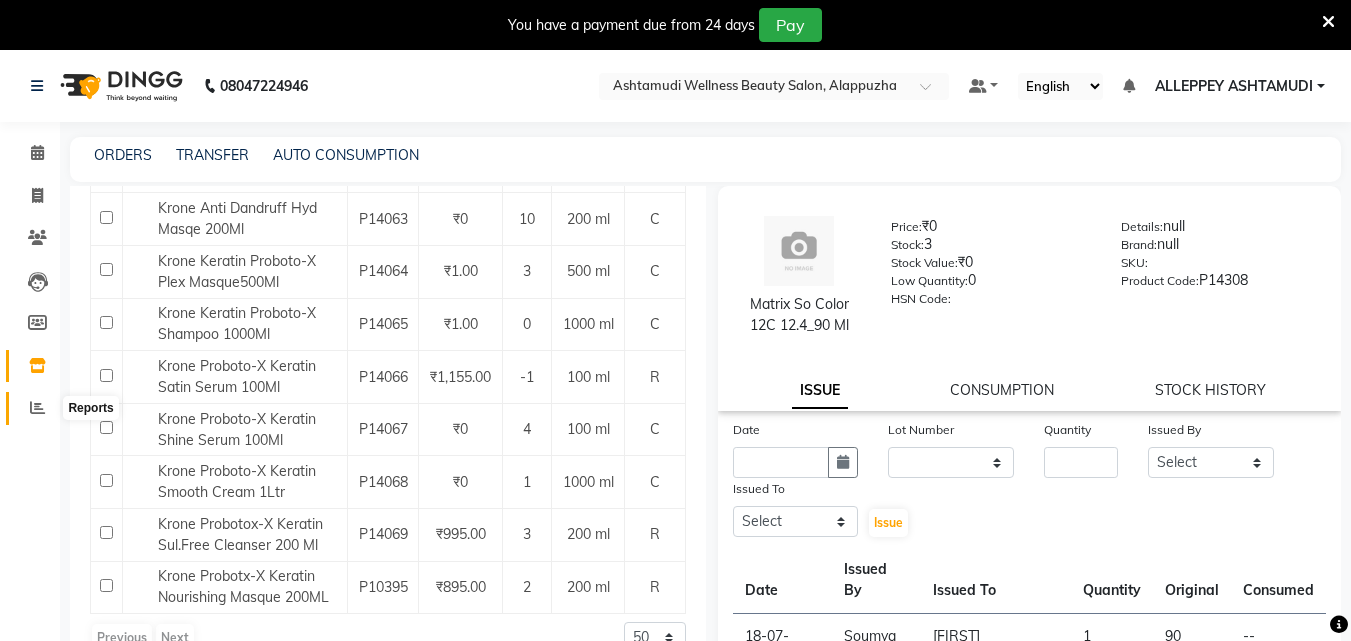 type on "krone" 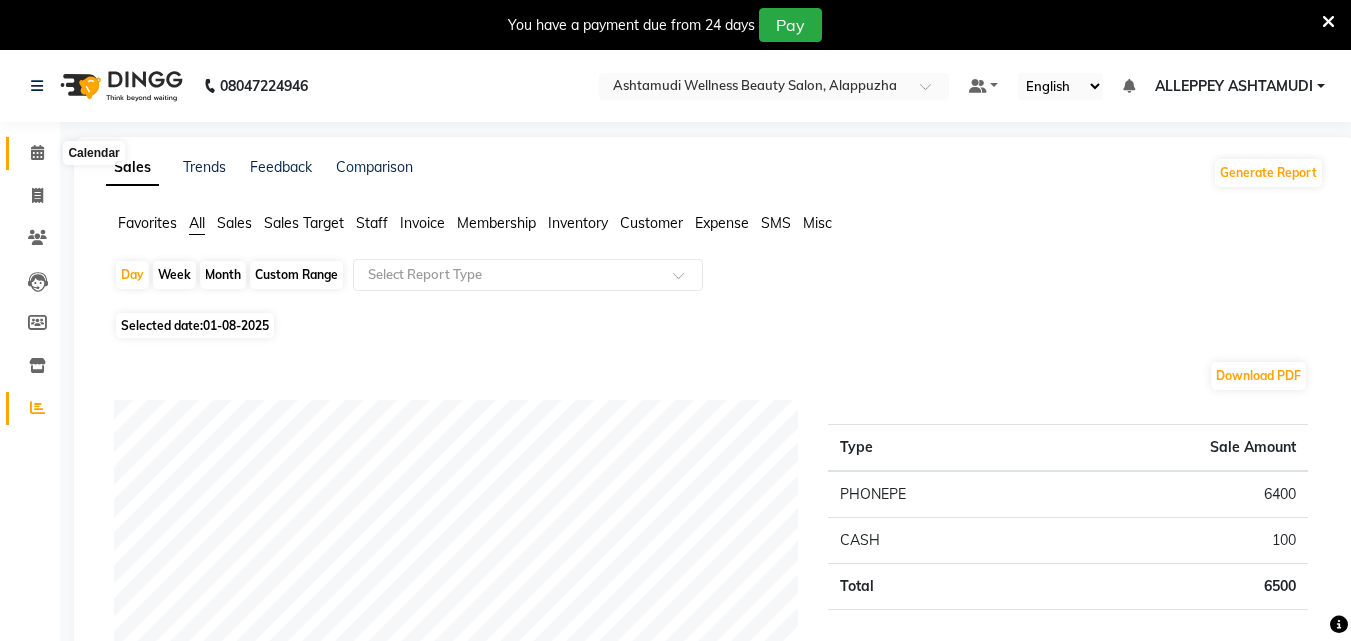 click 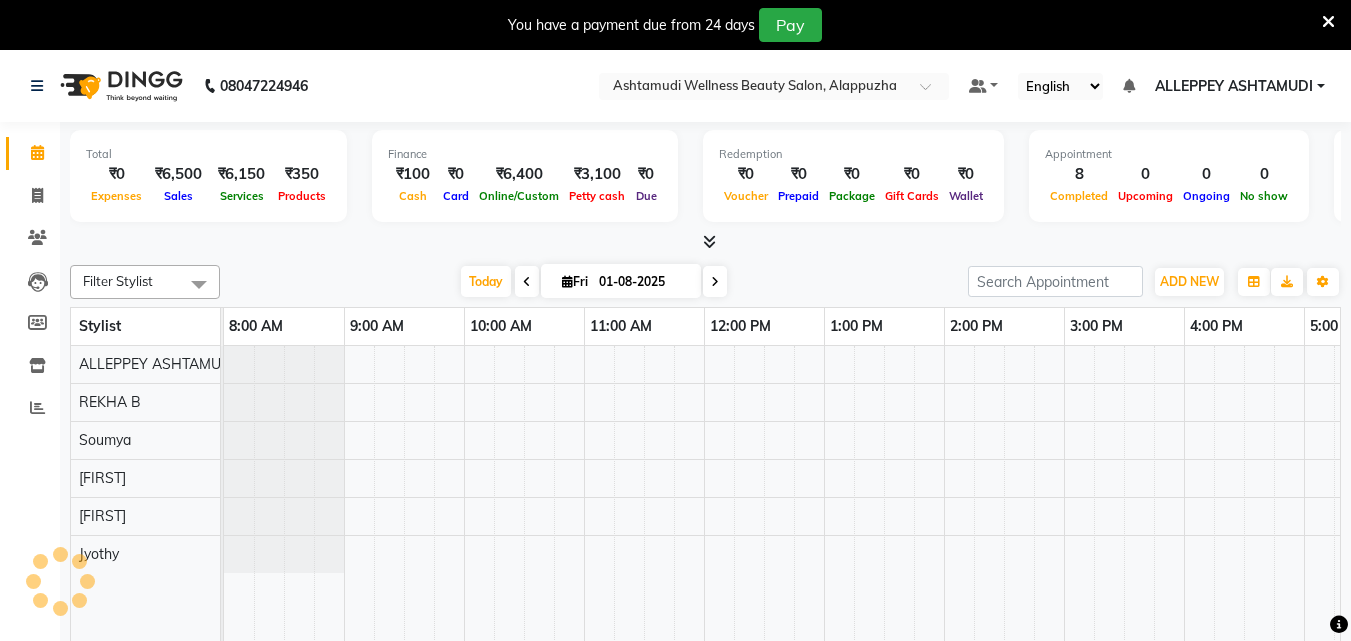 scroll, scrollTop: 0, scrollLeft: 0, axis: both 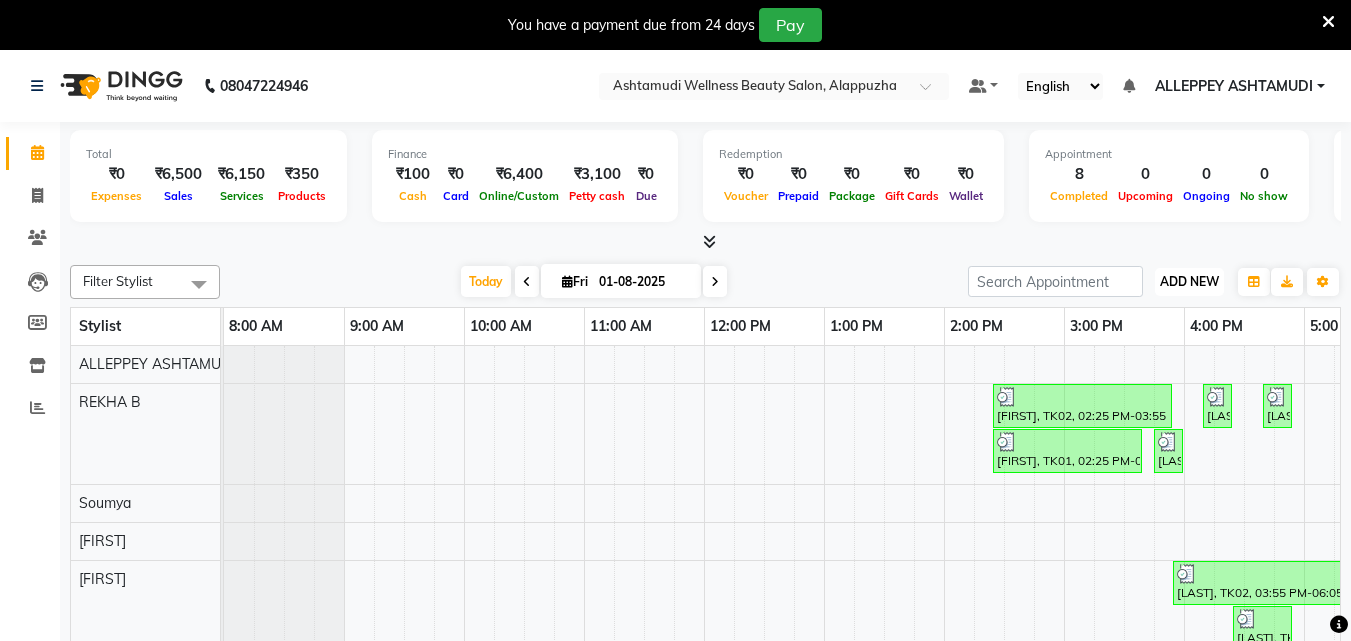 click on "ADD NEW" at bounding box center [1189, 281] 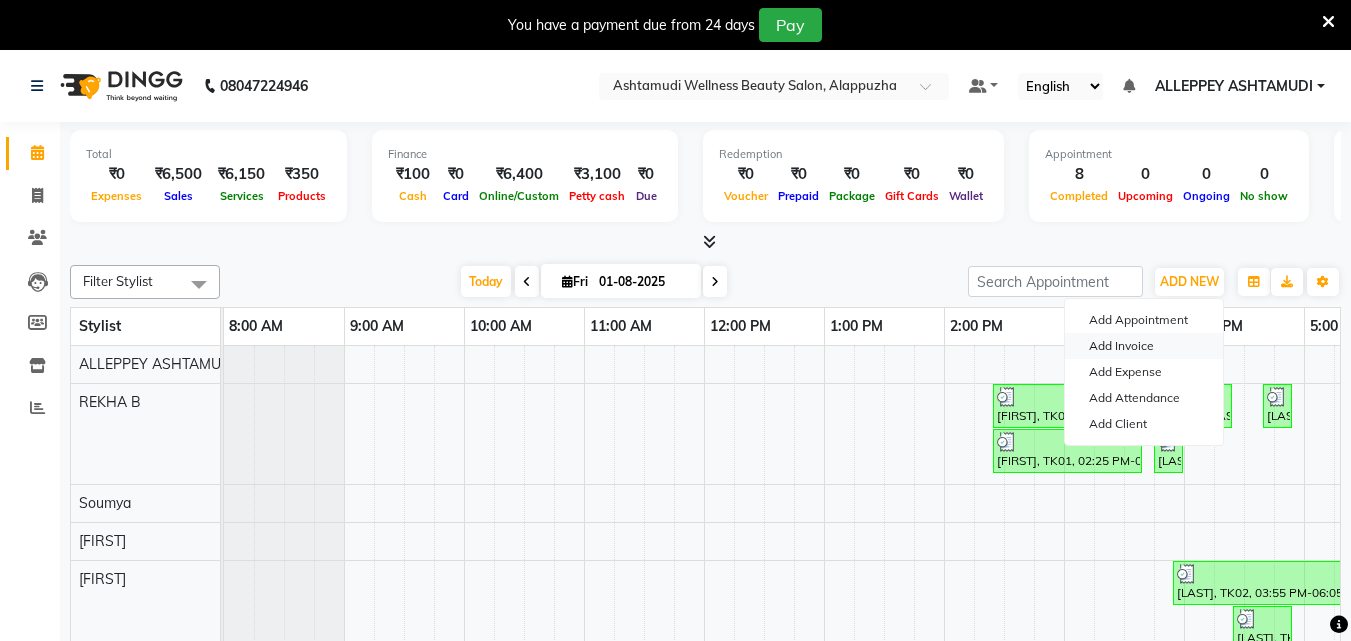 click on "Add Invoice" at bounding box center [1144, 346] 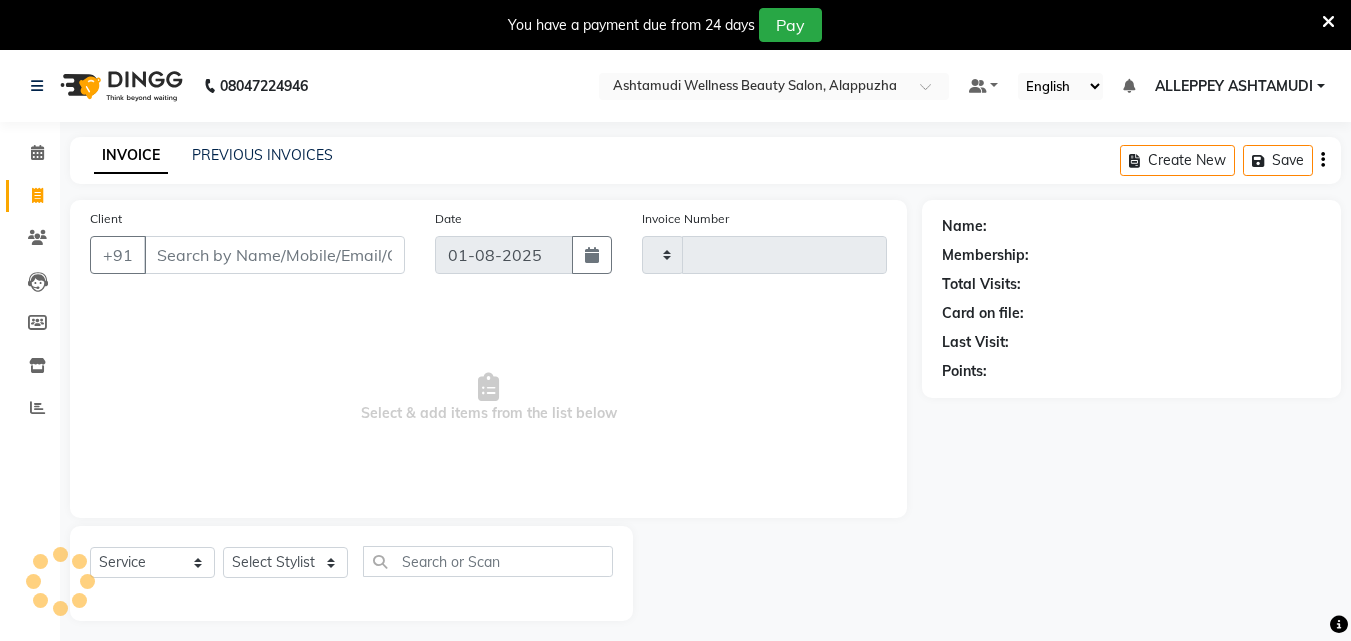 type on "1022" 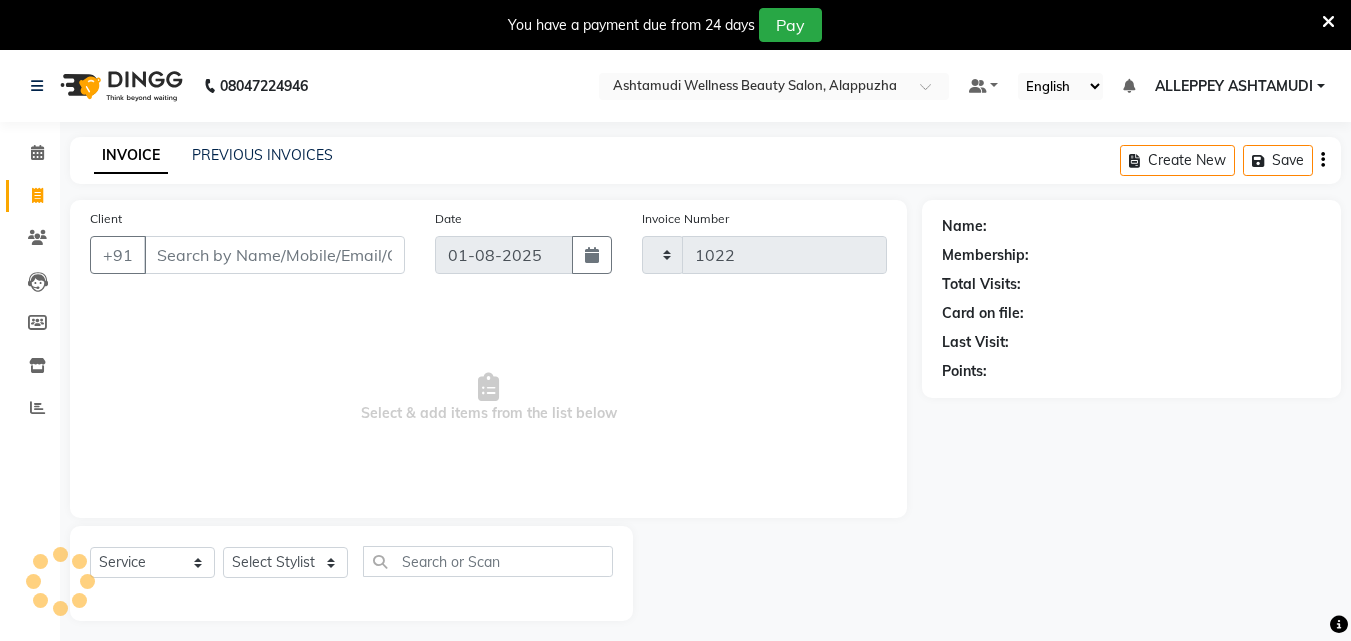 select on "4626" 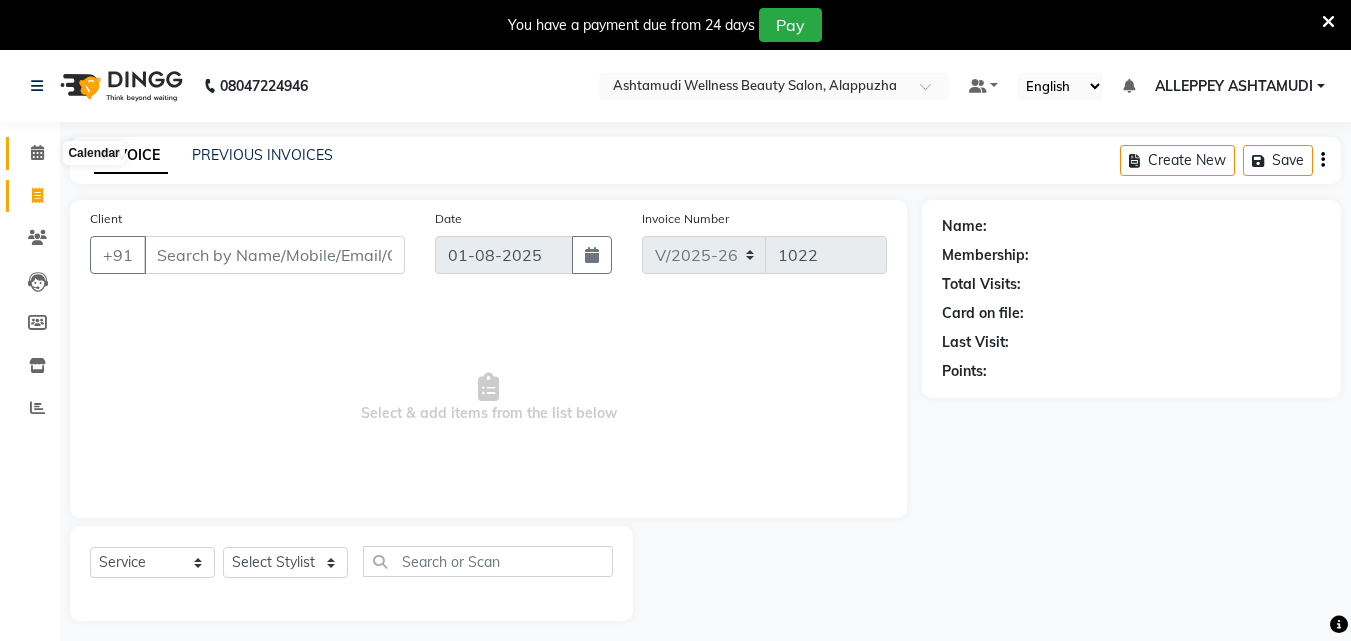 click 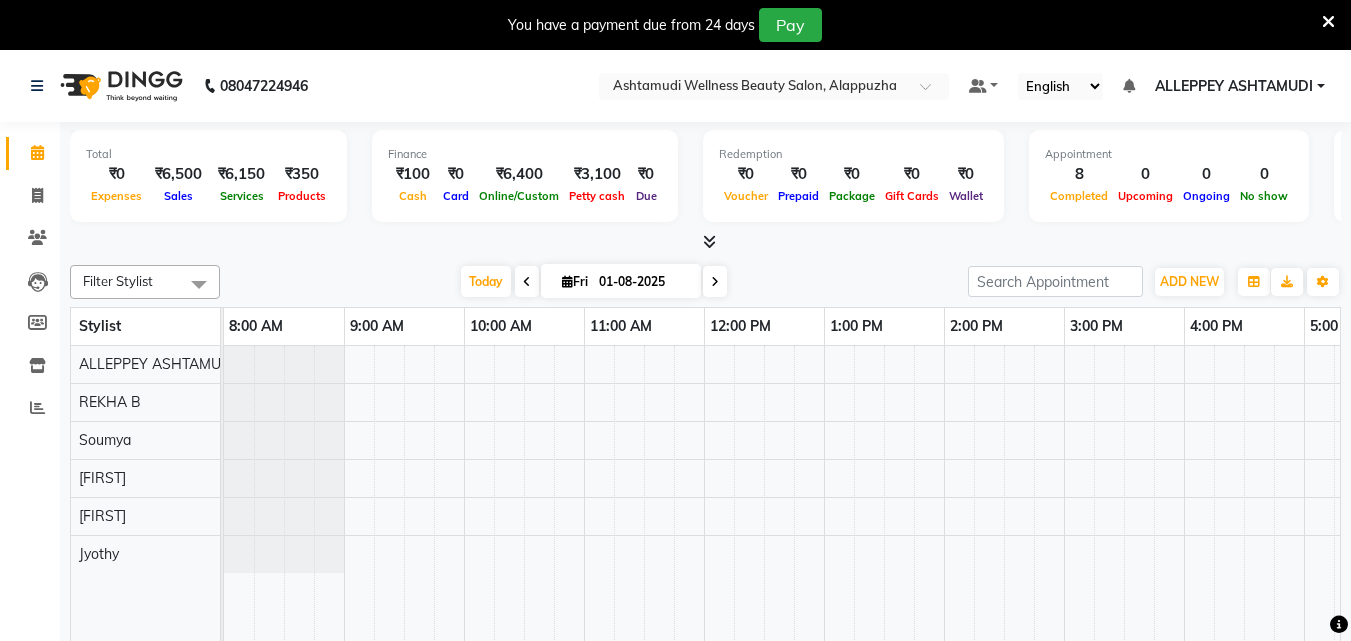 scroll, scrollTop: 0, scrollLeft: 0, axis: both 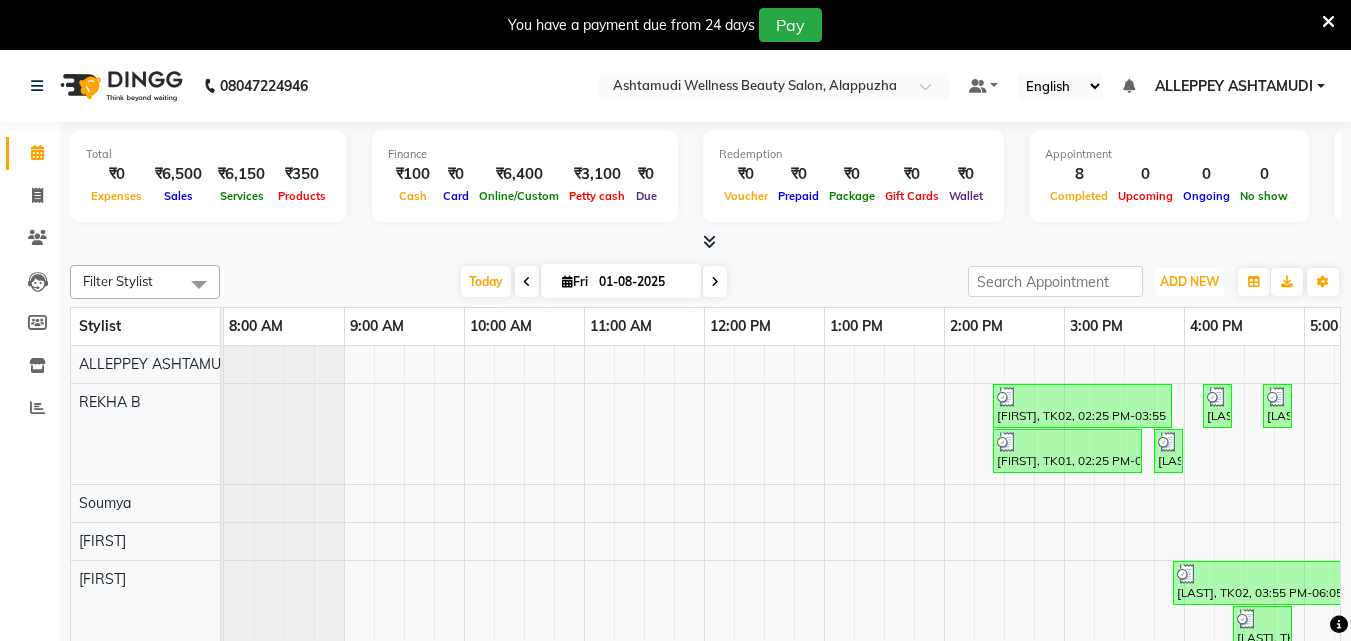 drag, startPoint x: 1184, startPoint y: 277, endPoint x: 1179, endPoint y: 301, distance: 24.5153 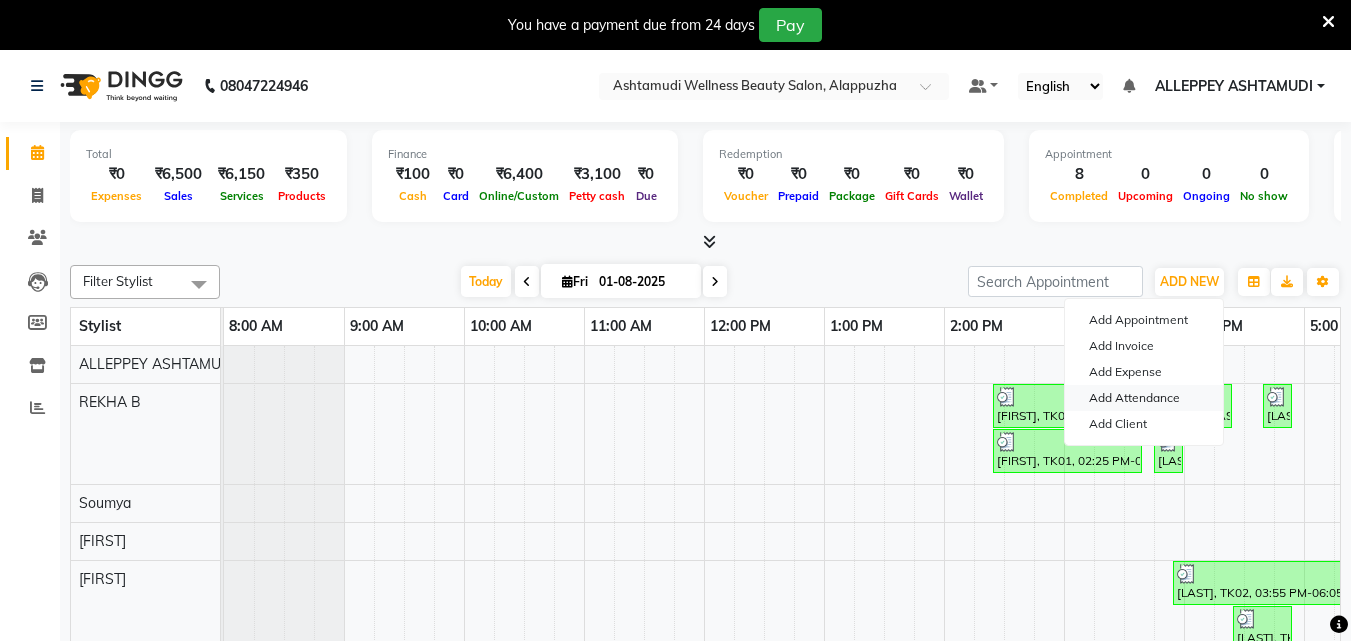 click on "Add Attendance" at bounding box center (1144, 398) 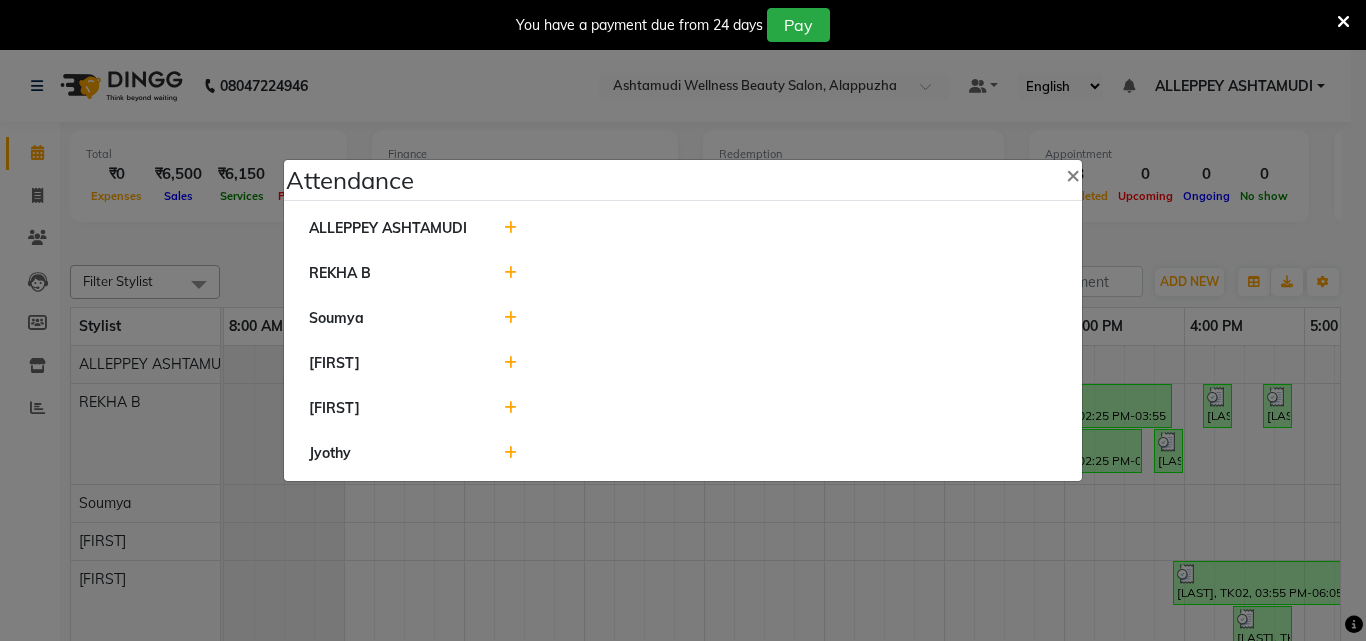 click 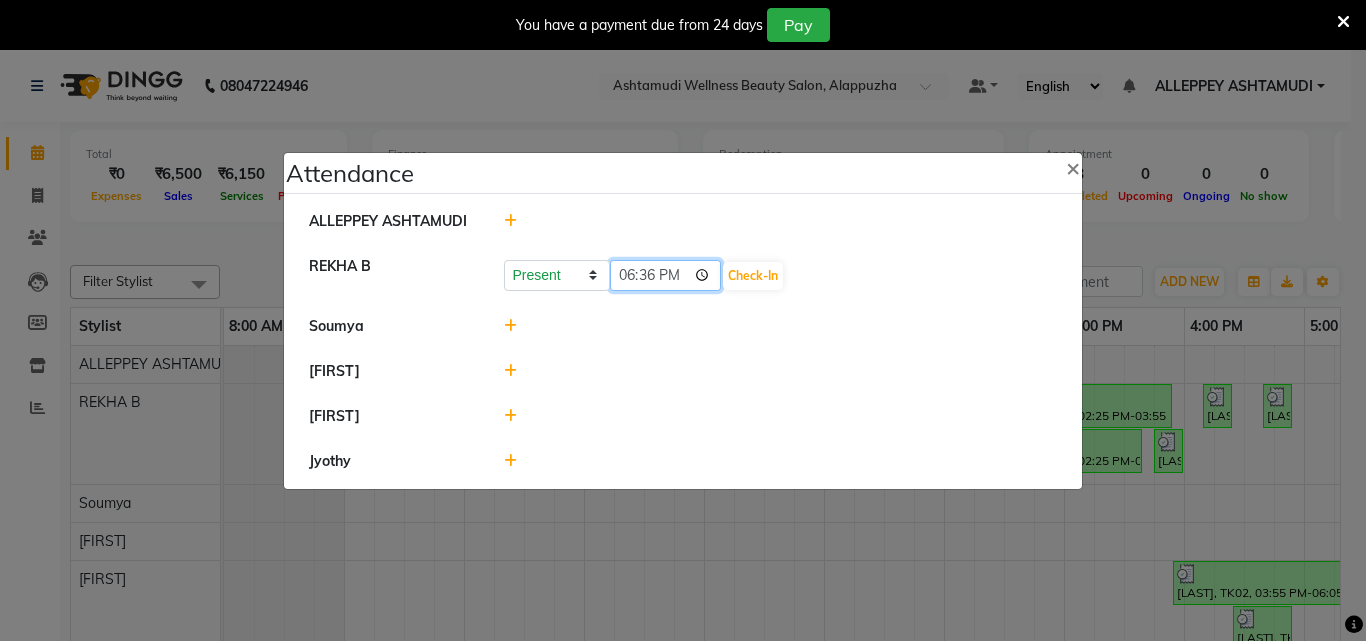 click on "18:36" 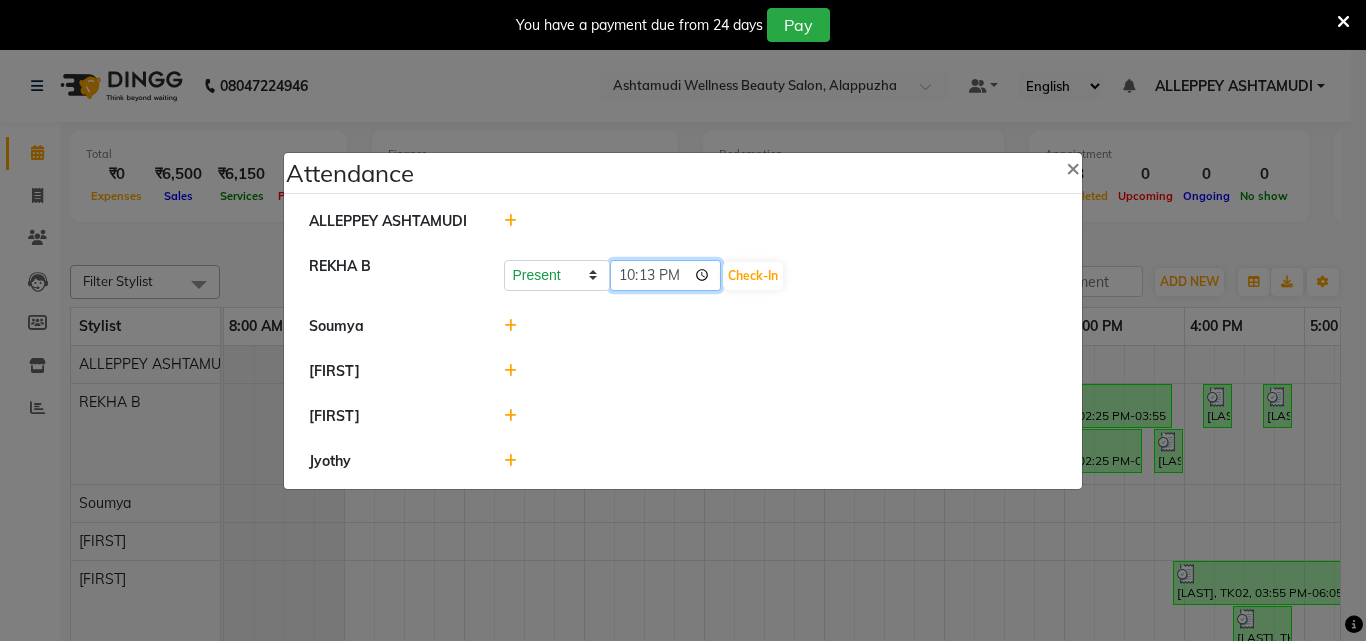 type on "10:13" 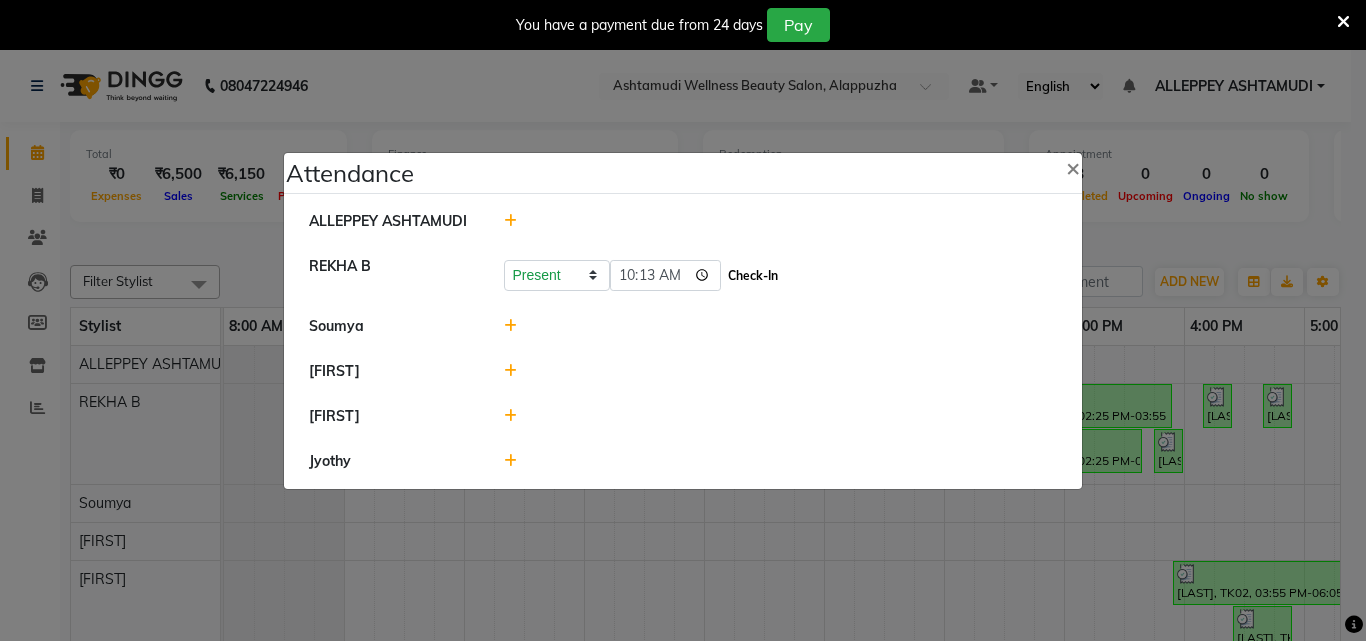 click on "Check-In" 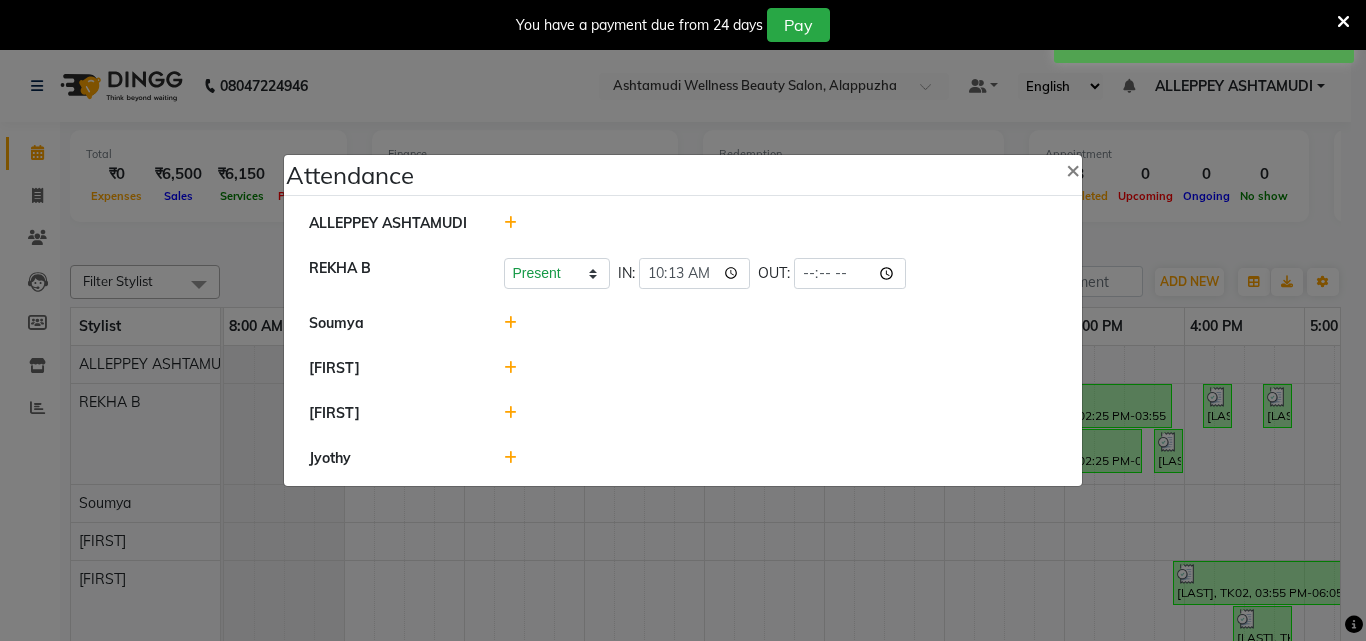 click 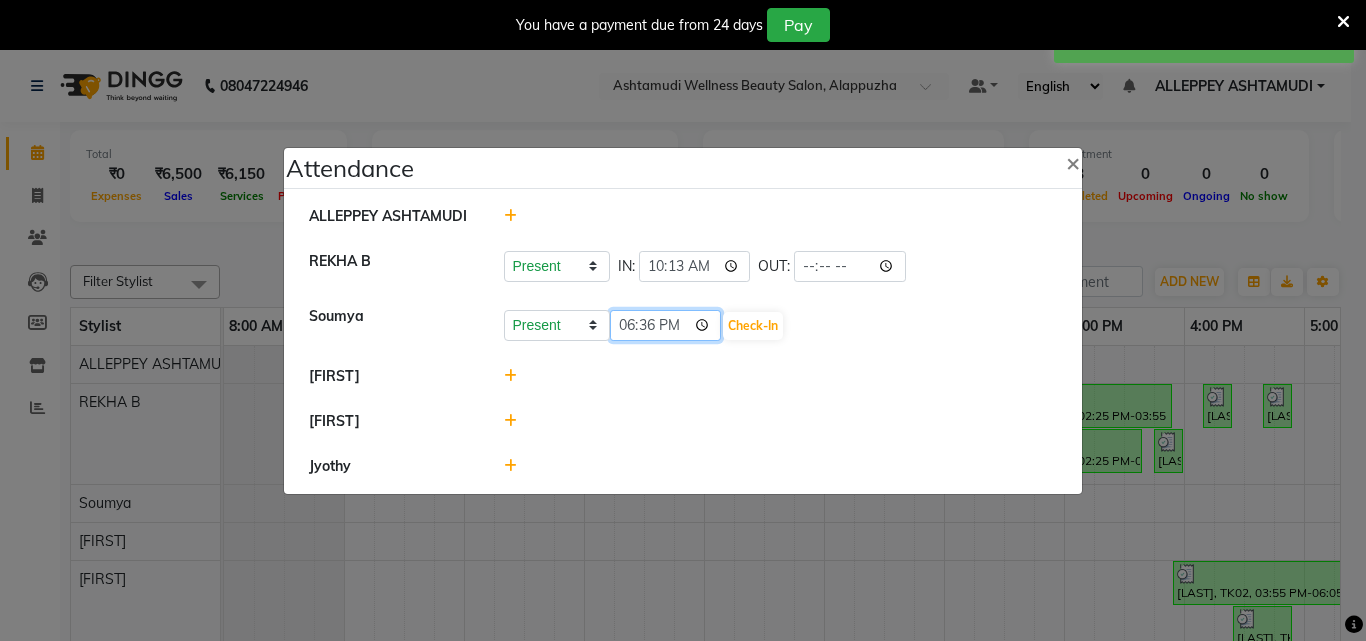 click on "18:36" 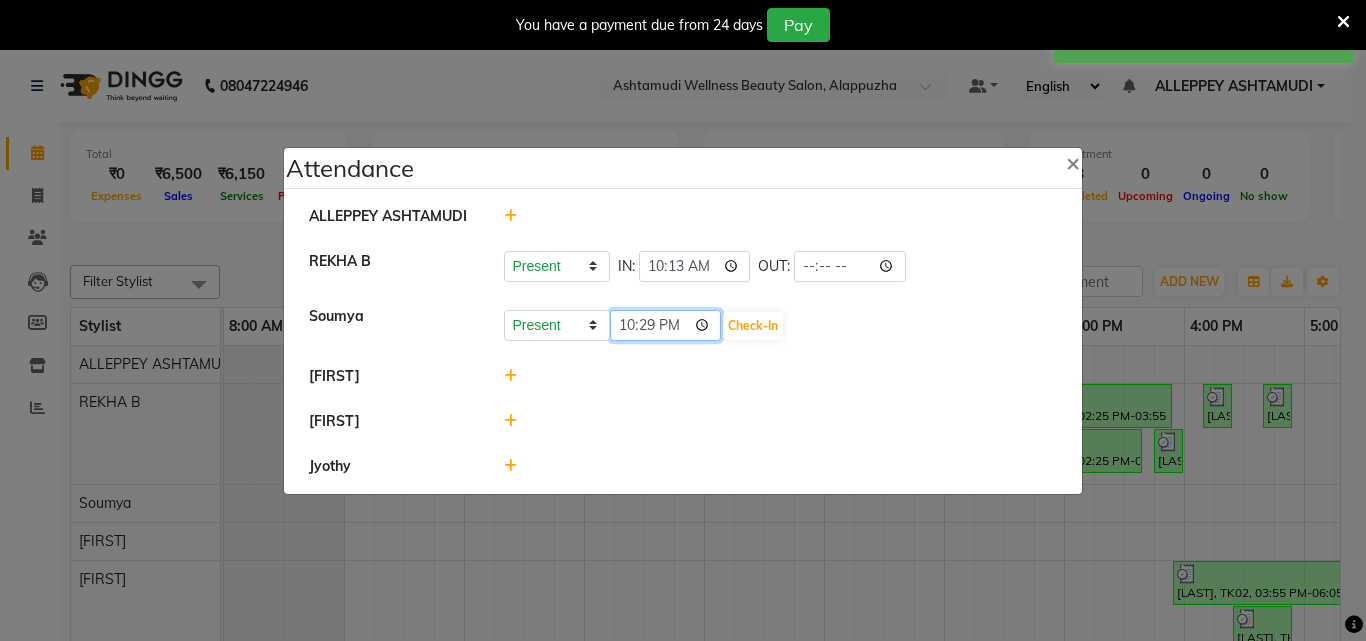 click on "22:29" 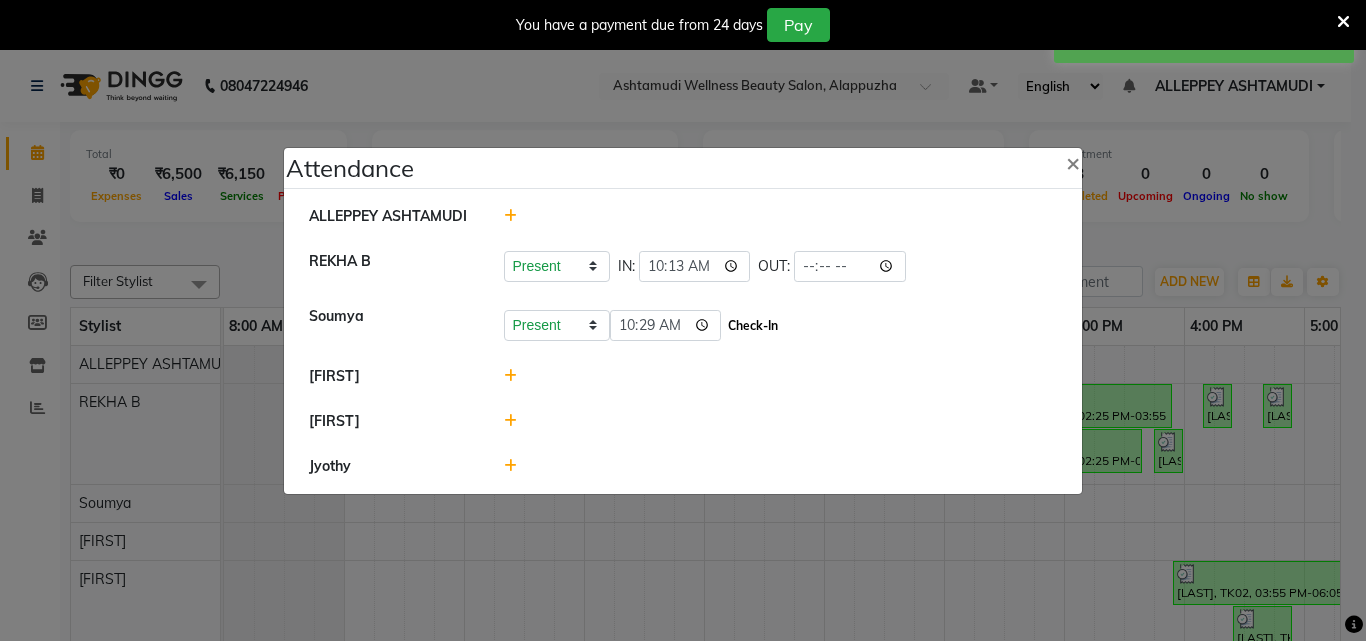 click on "Check-In" 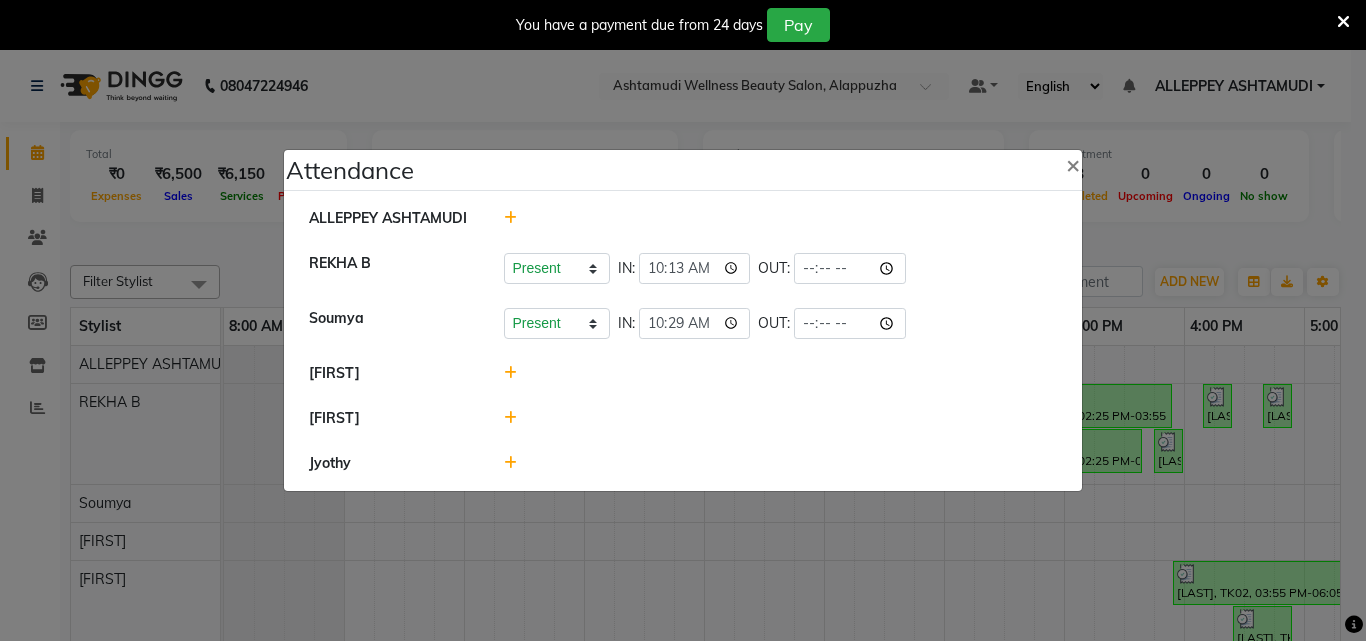 click 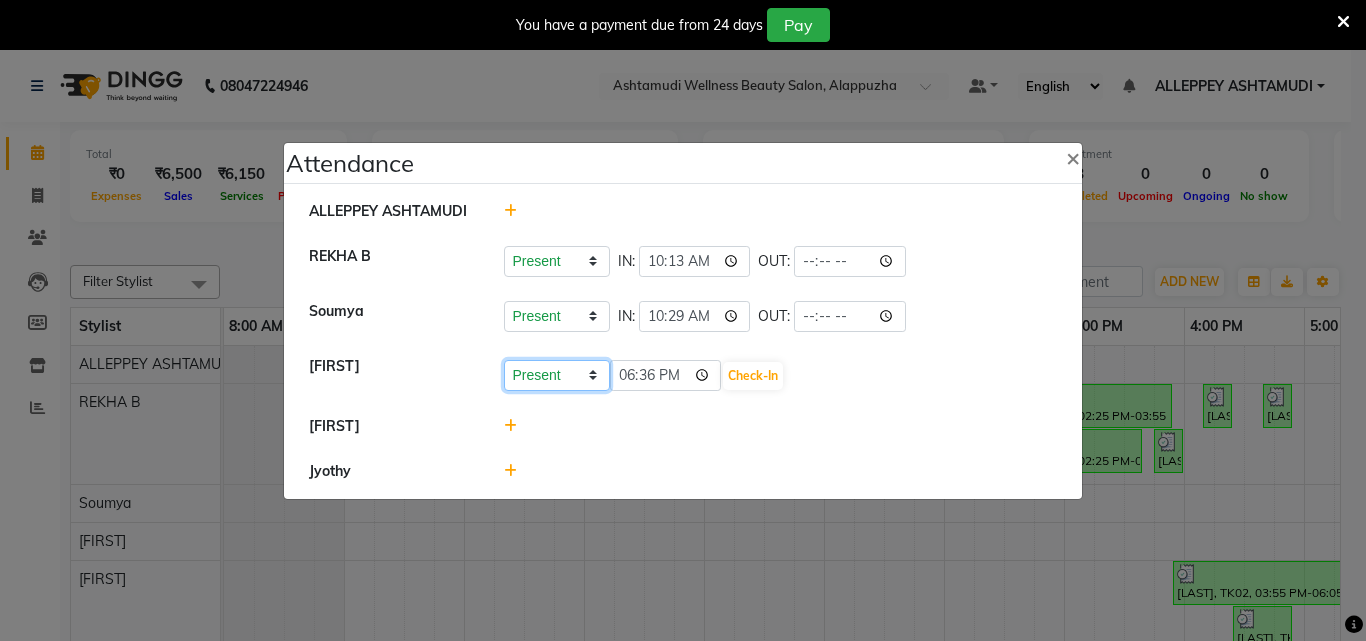 click on "Present Absent Late Half Day Weekly Off" 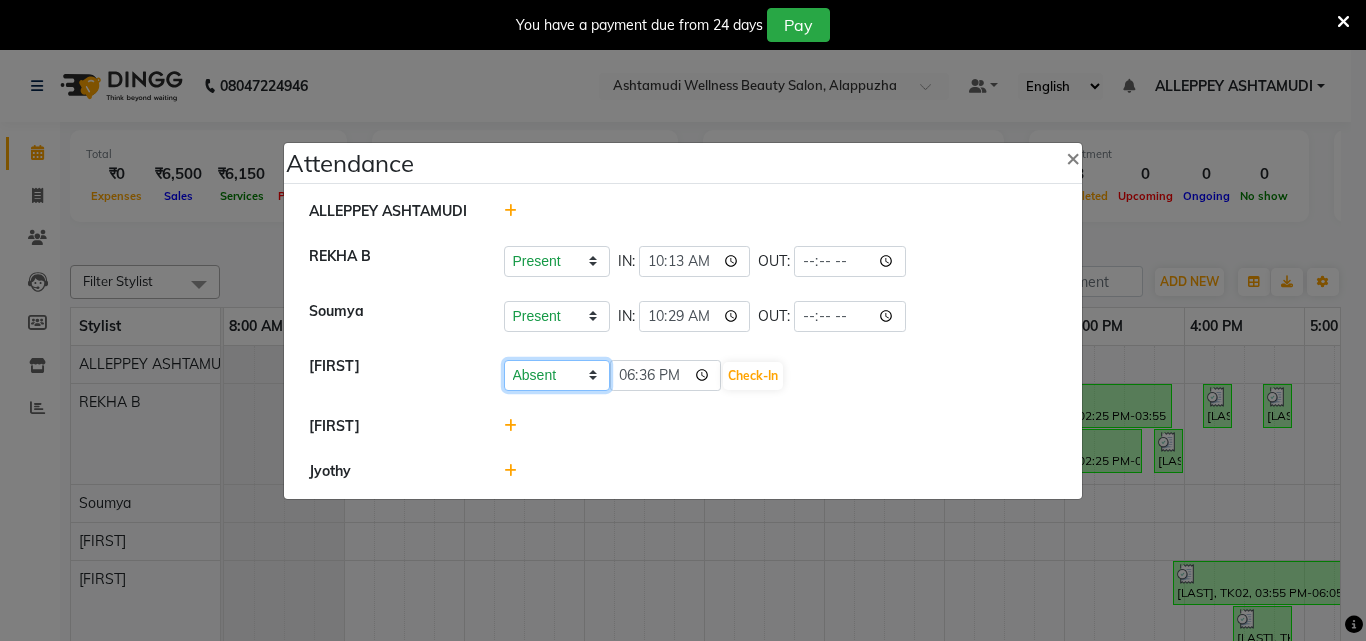 click on "Present Absent Late Half Day Weekly Off" 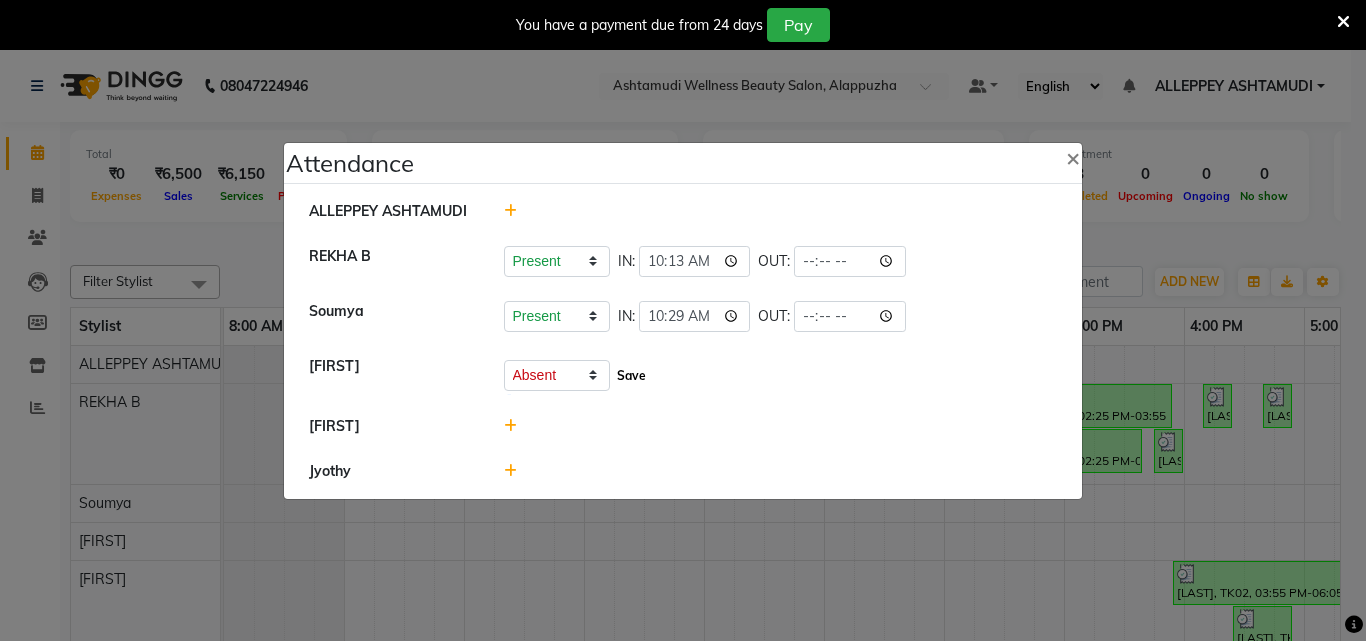 click on "Save" 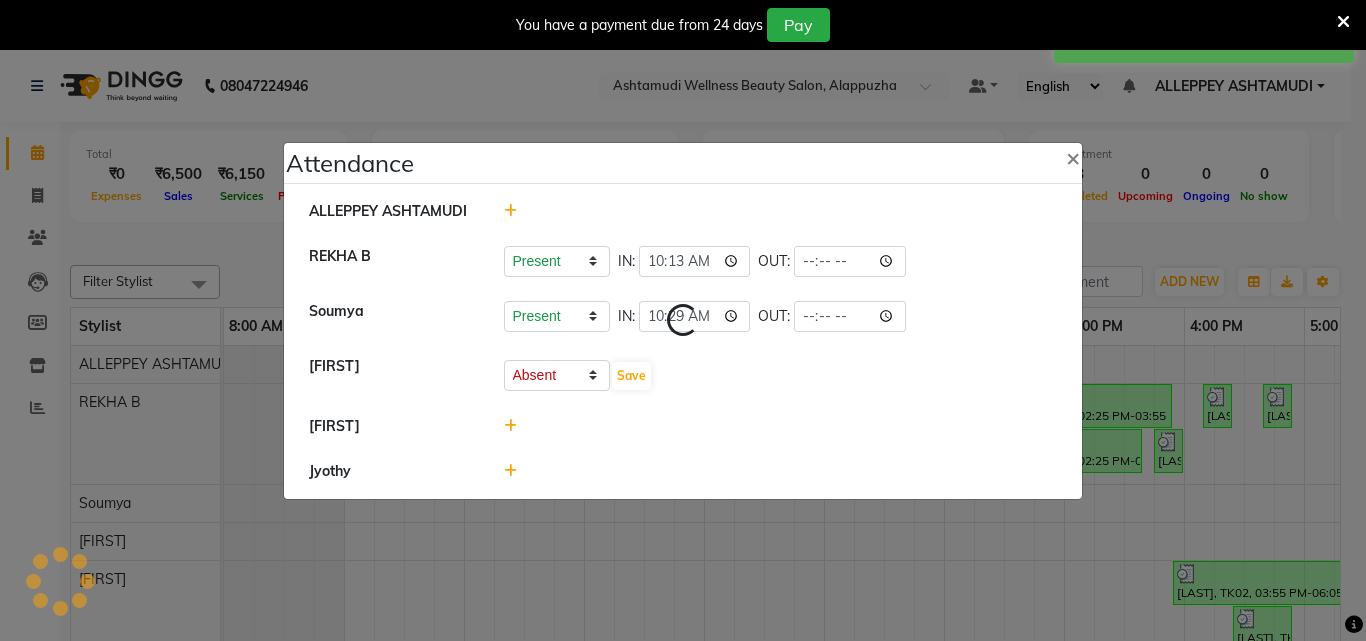 select on "A" 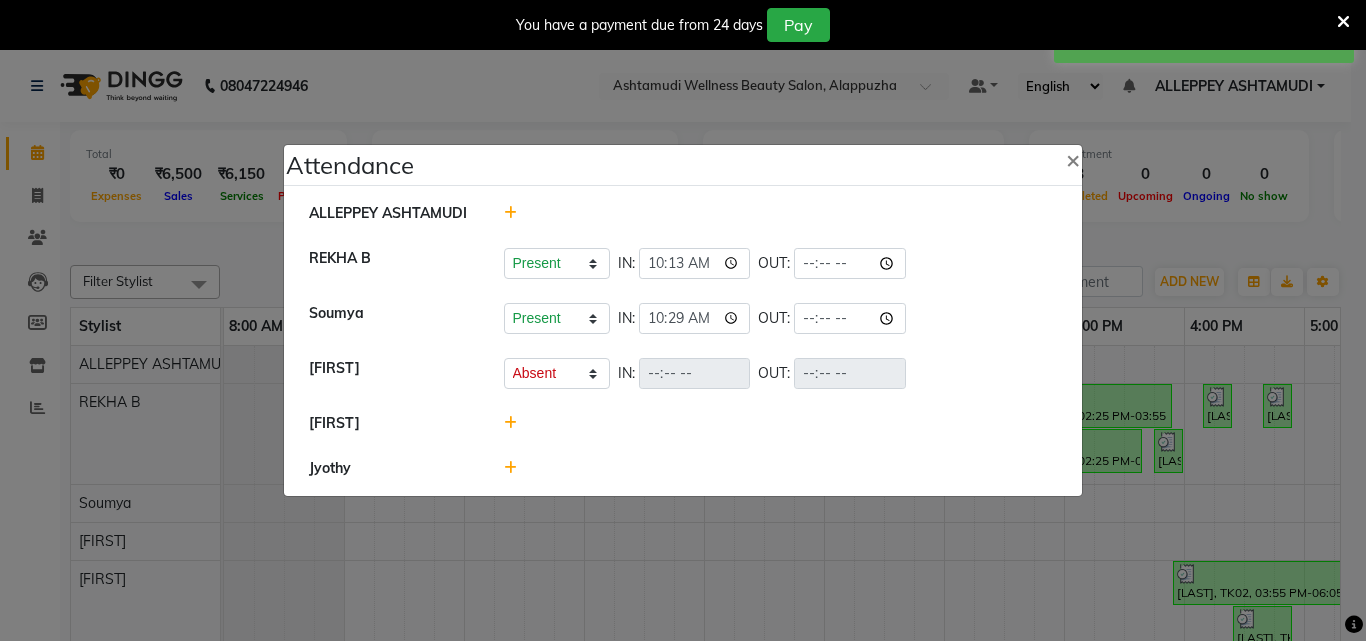 click 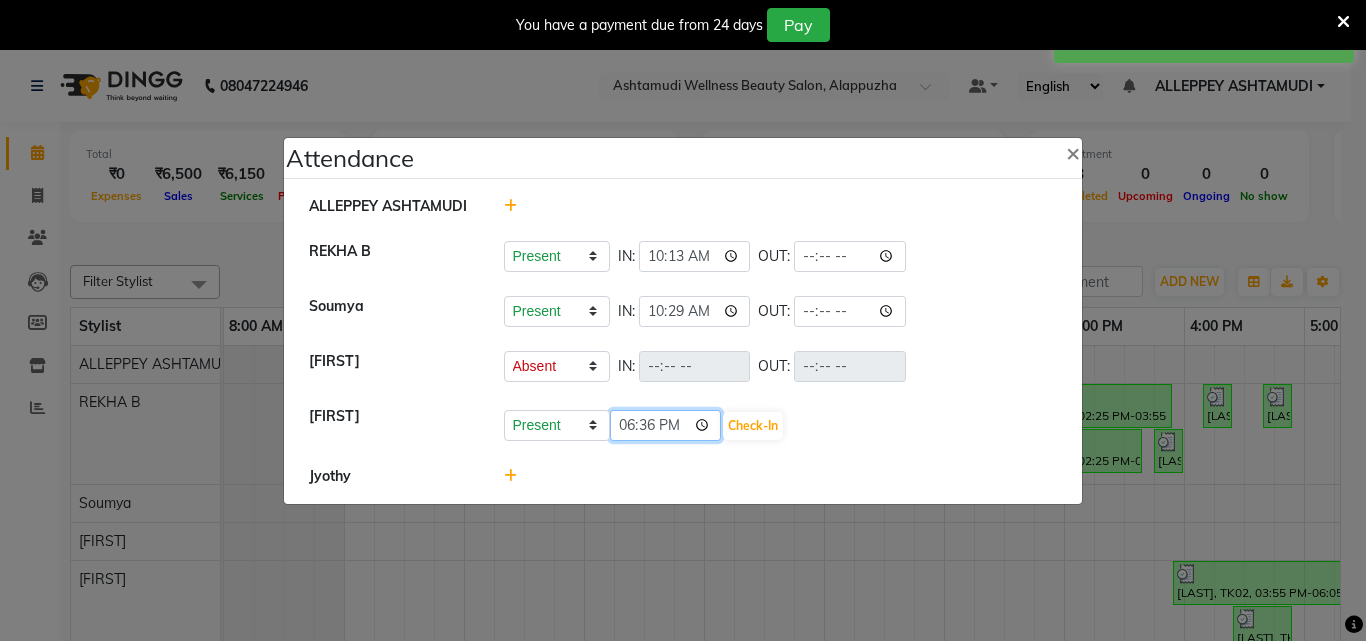 click on "18:36" 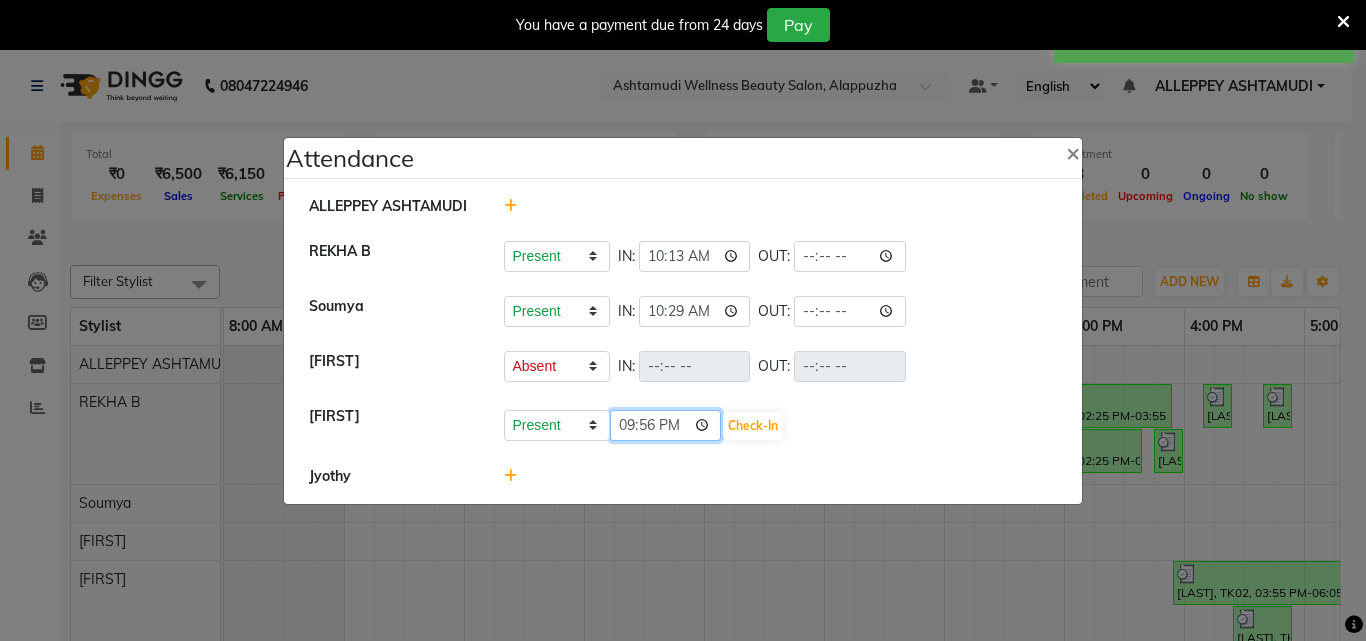 type on "09:56" 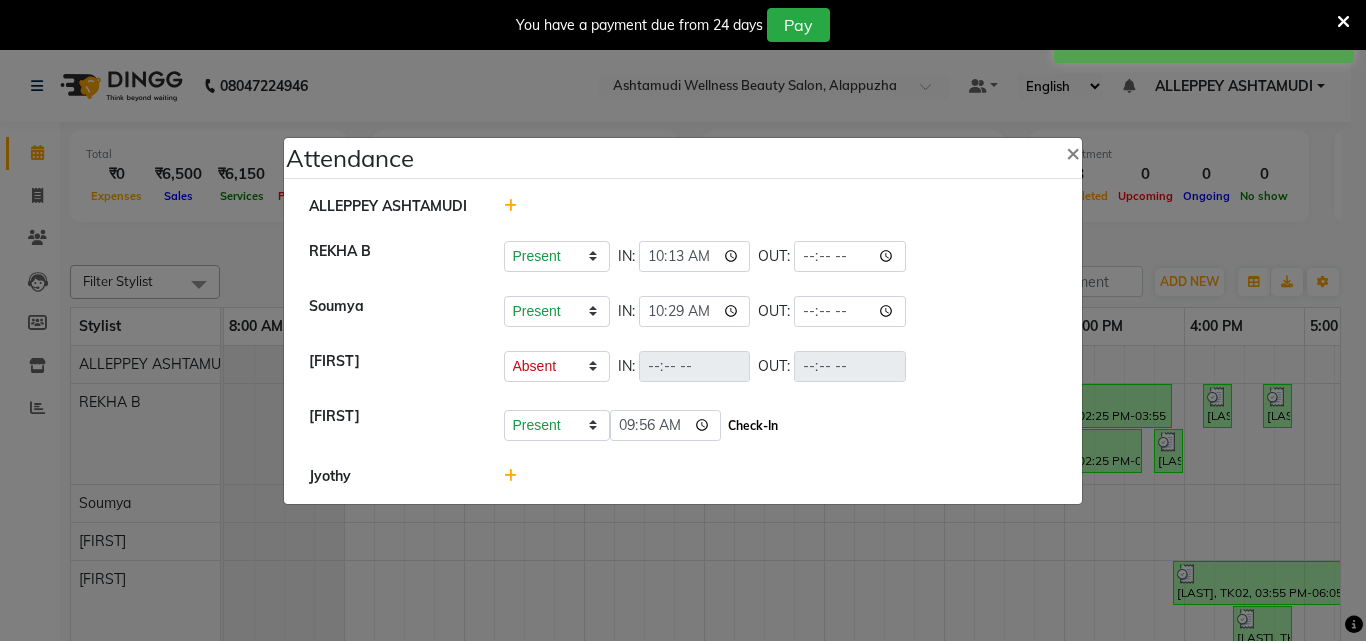click on "Check-In" 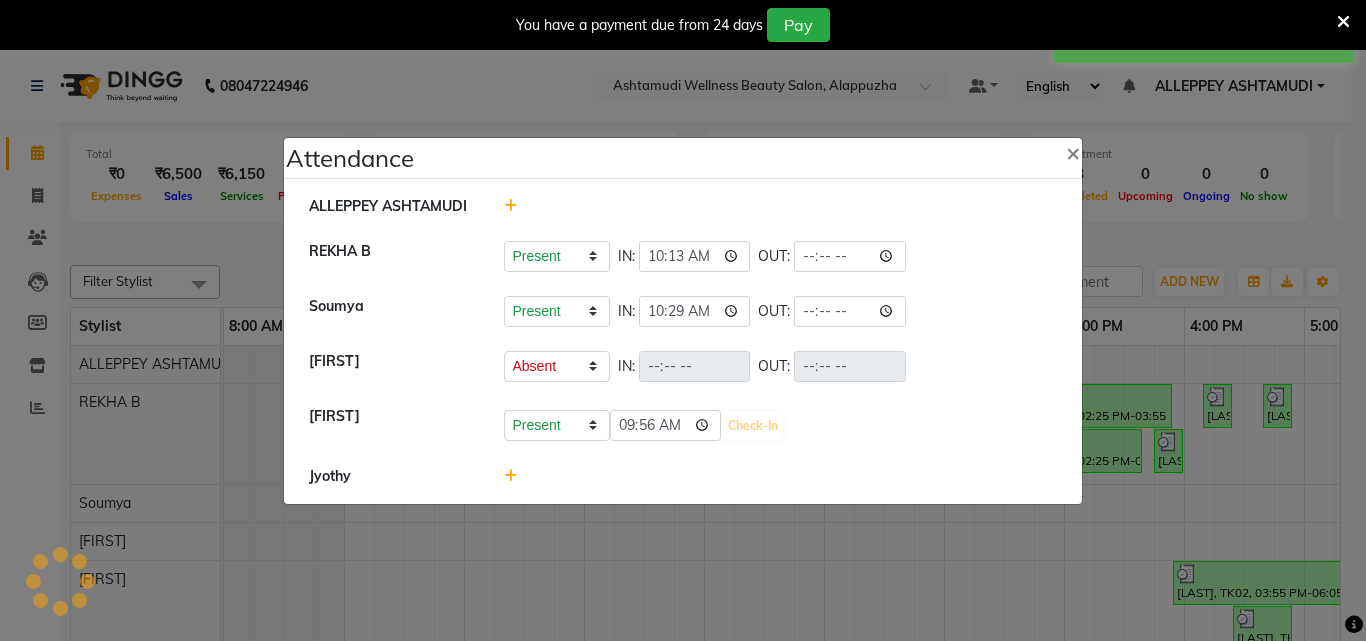 select on "A" 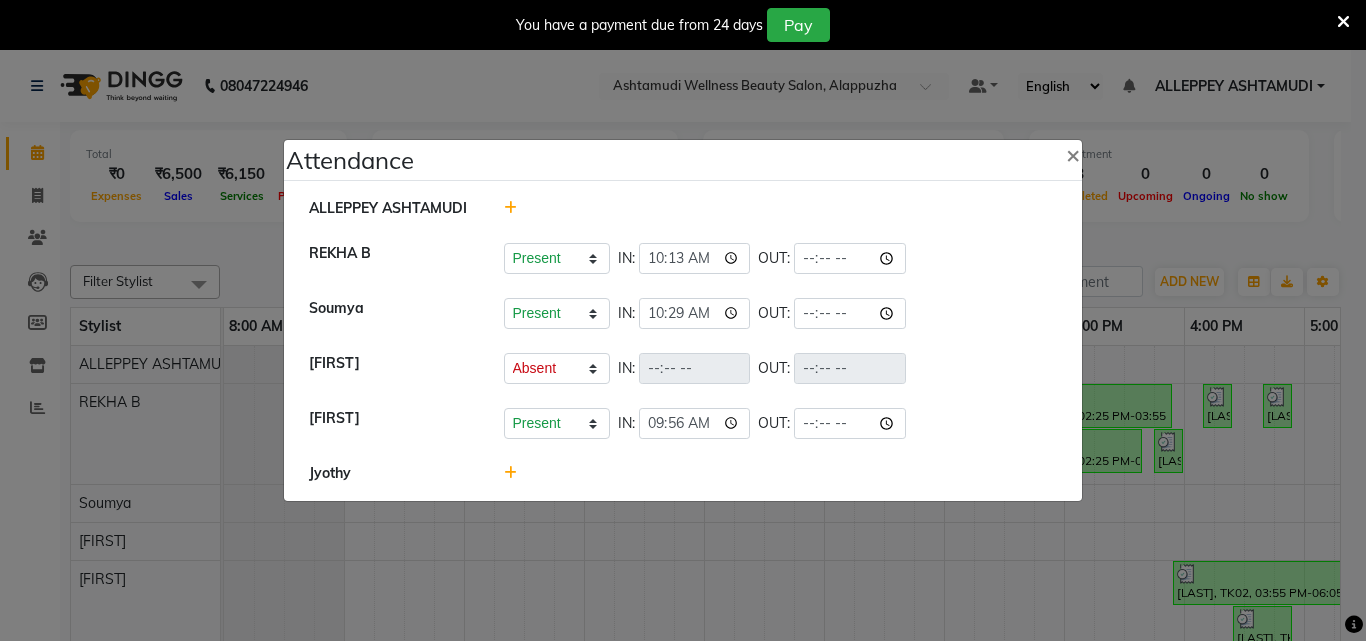 click 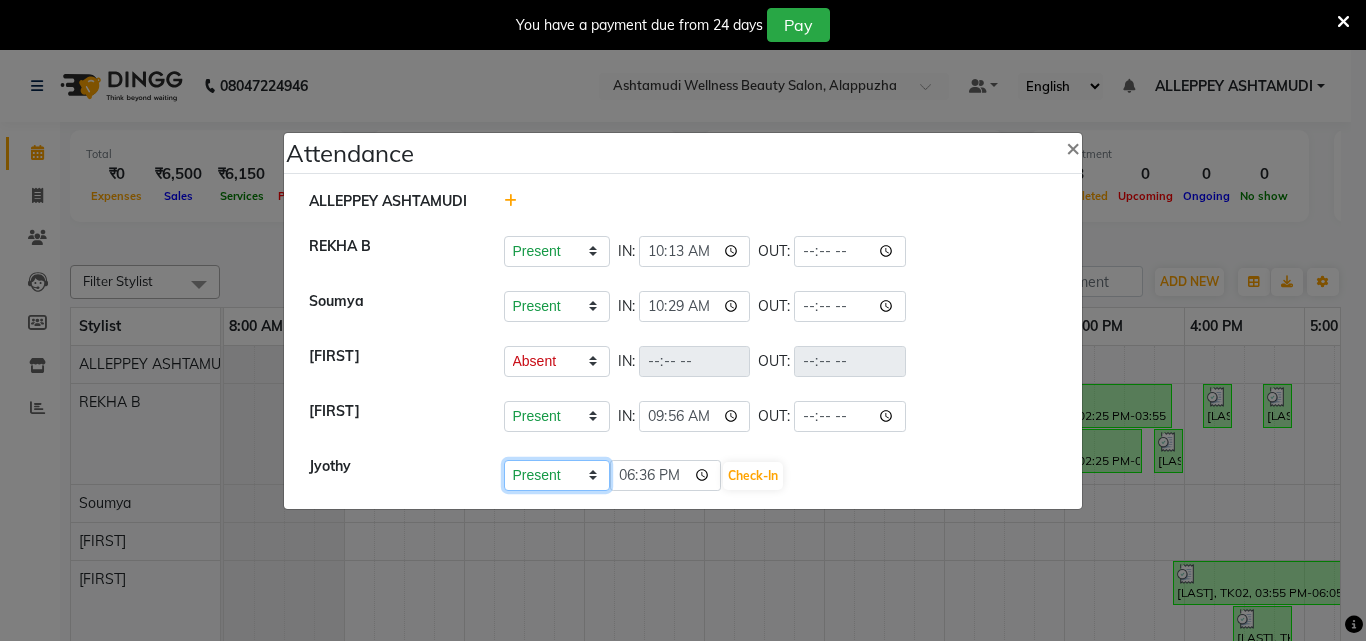 click on "Present Absent Late Half Day Weekly Off" 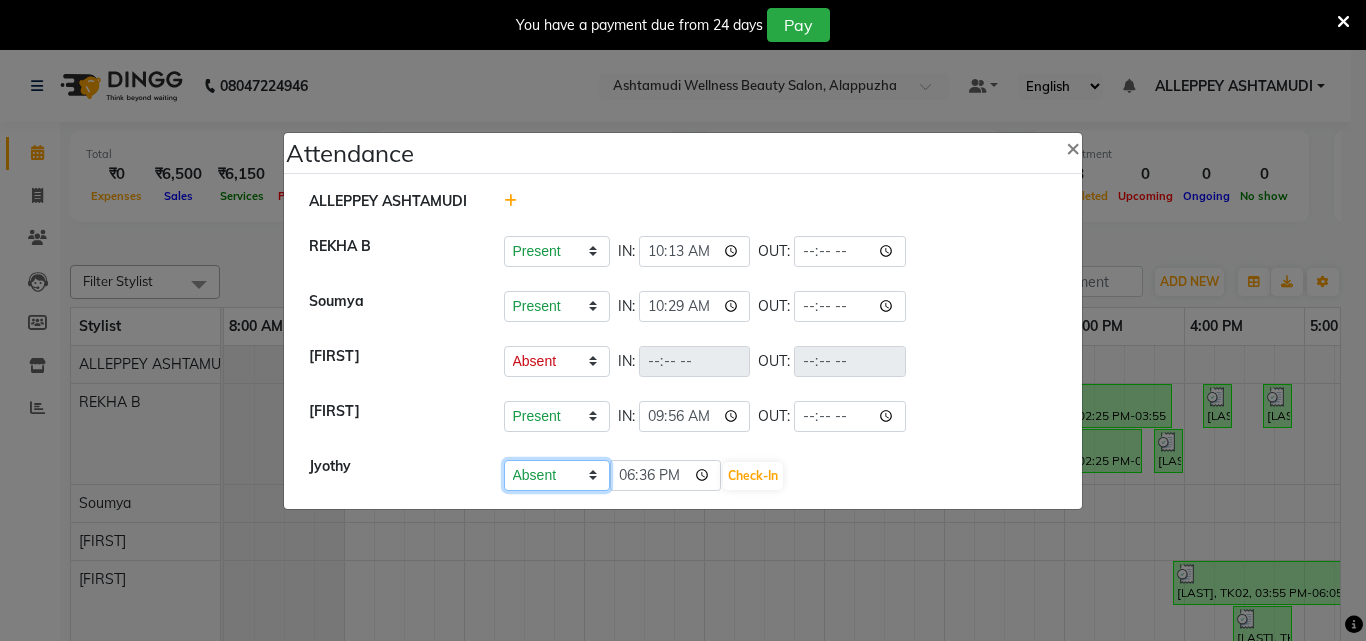 click on "Present Absent Late Half Day Weekly Off" 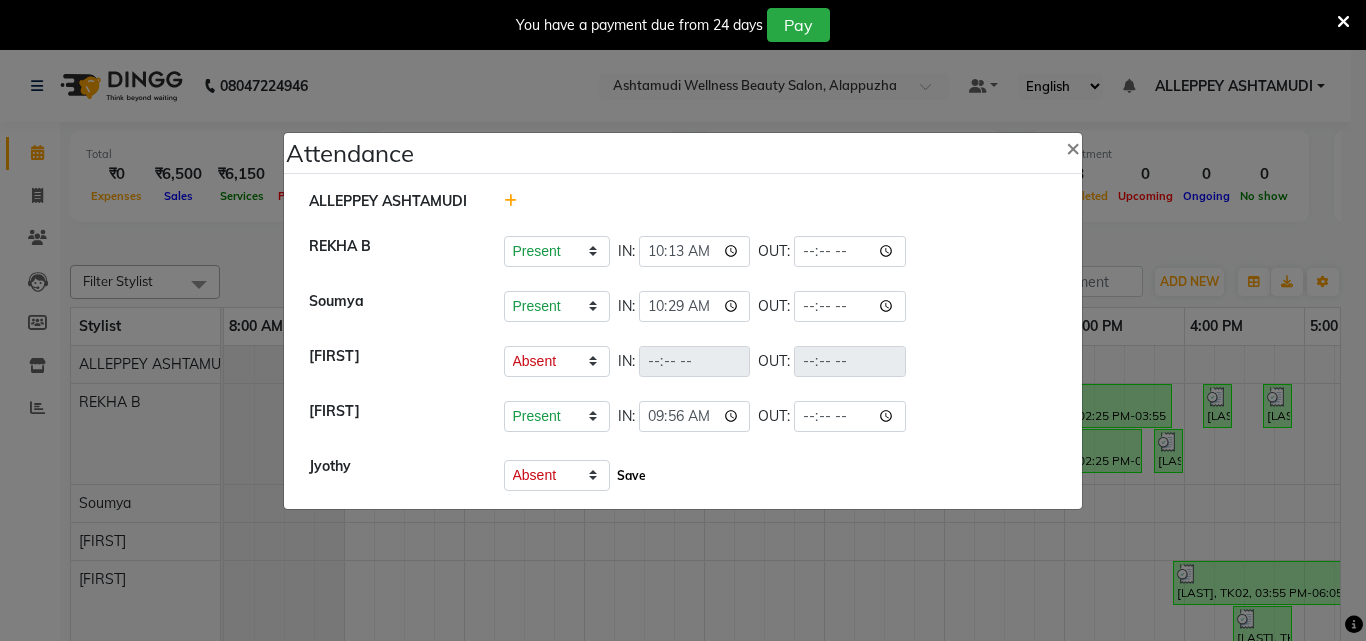 click on "Save" 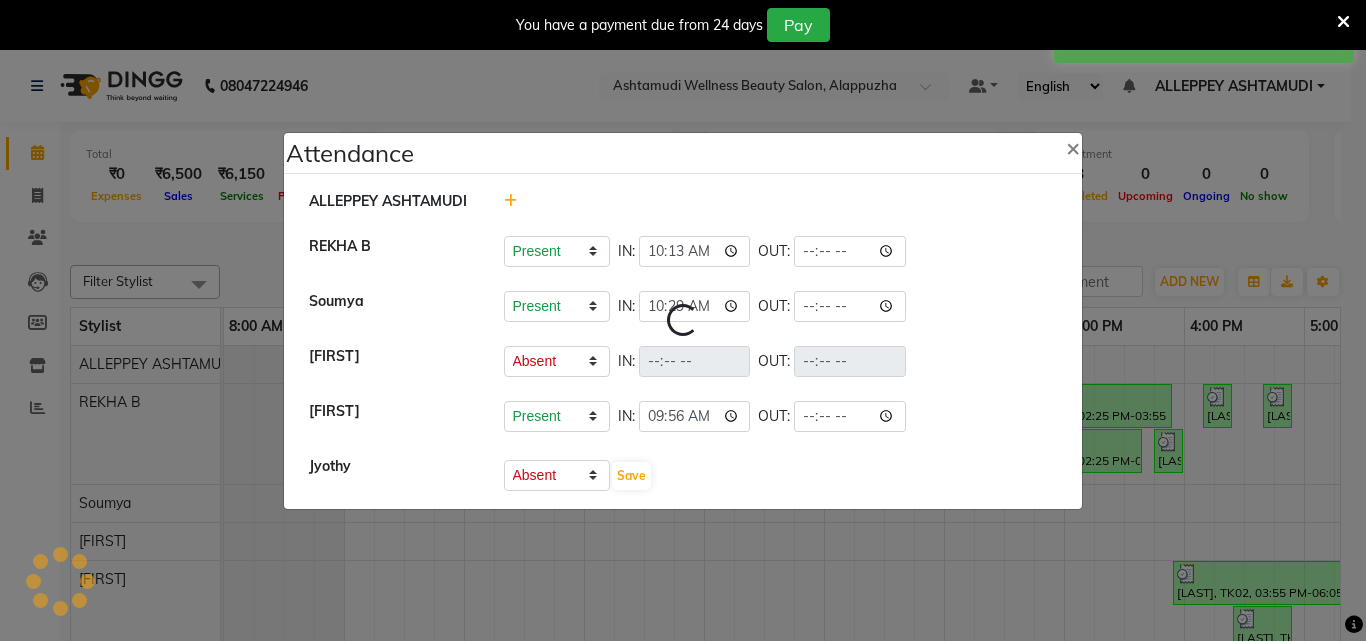 select on "A" 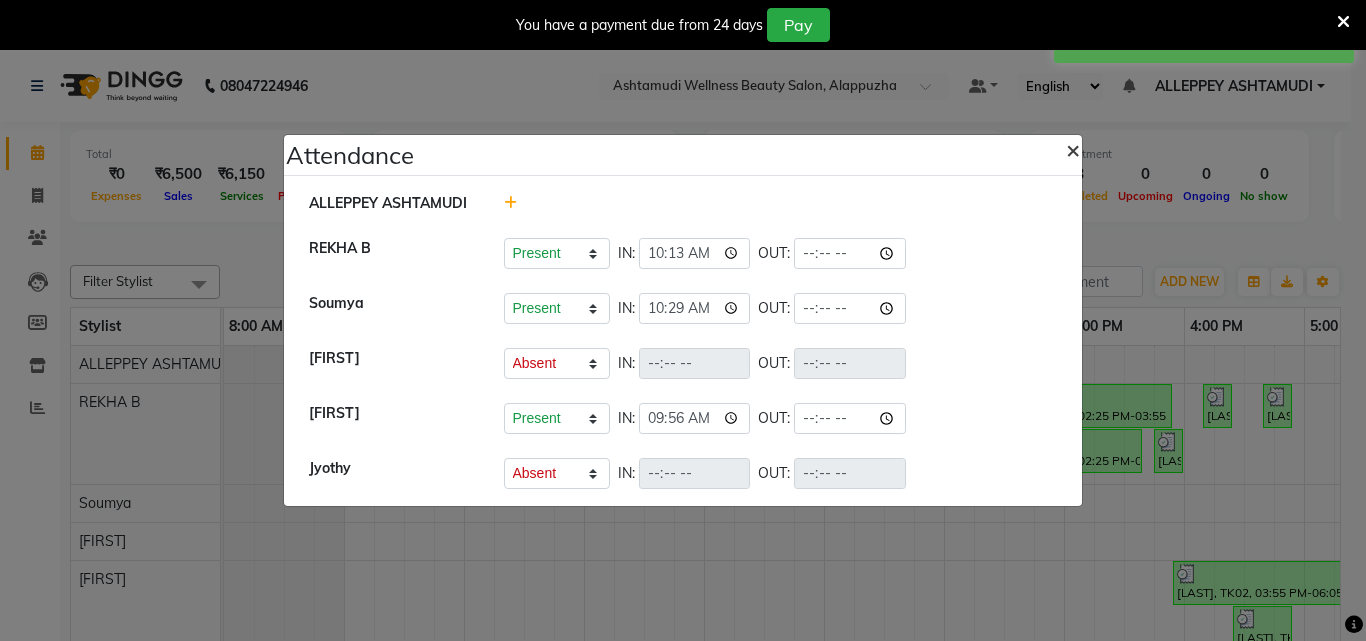 click on "×" 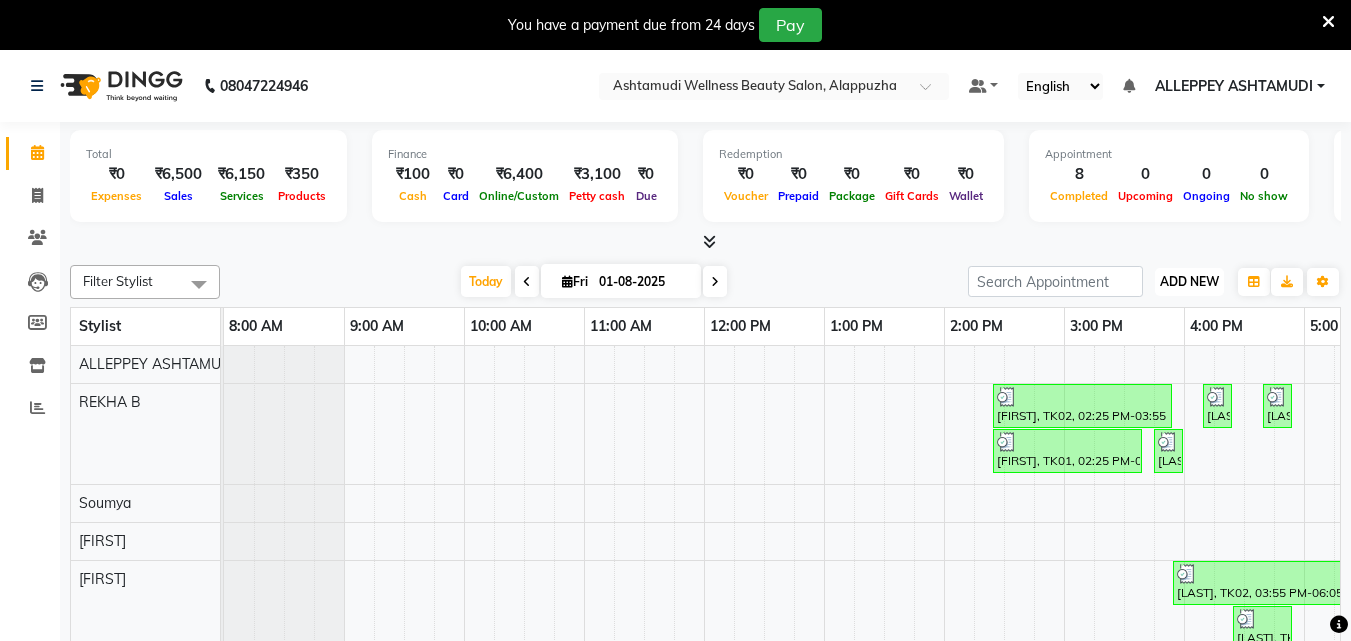 click on "ADD NEW" at bounding box center [1189, 281] 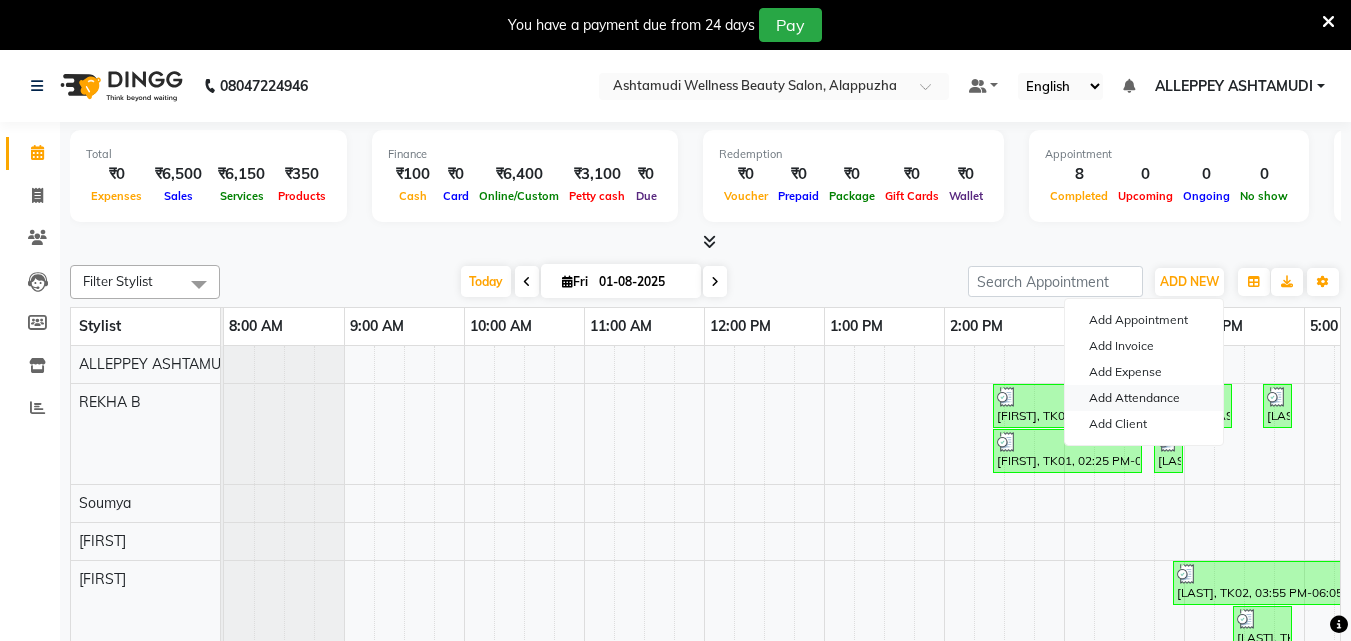 click on "Add Attendance" at bounding box center [1144, 398] 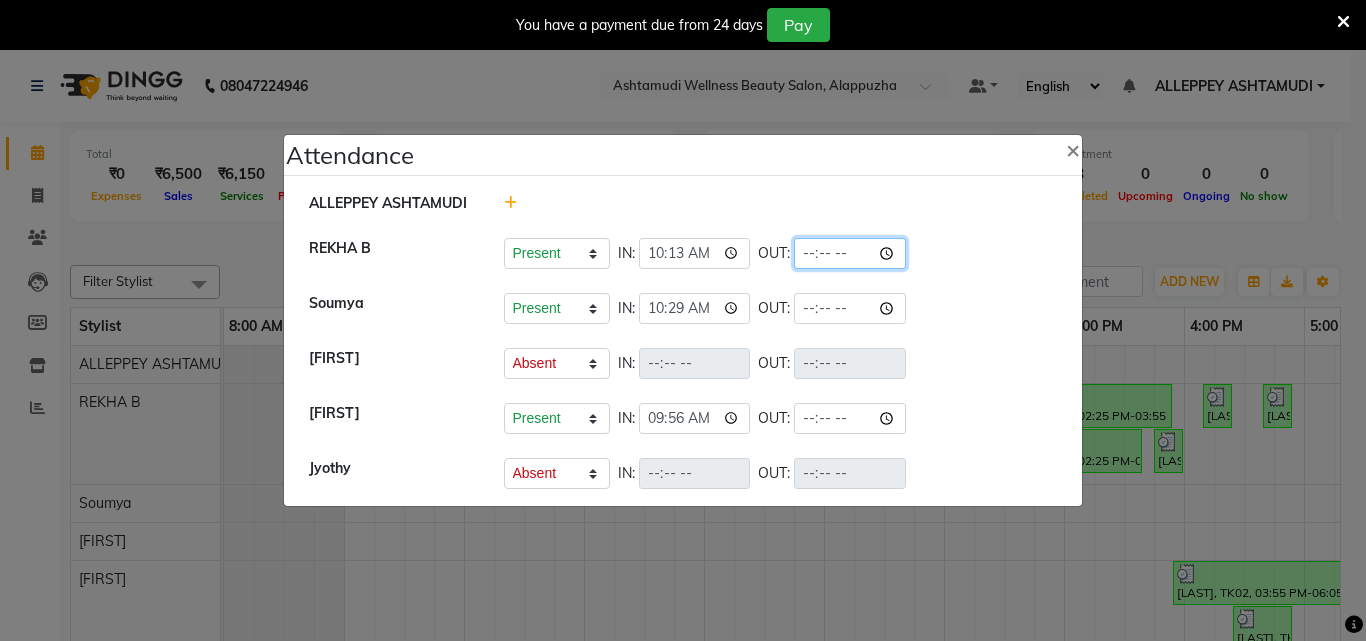 click 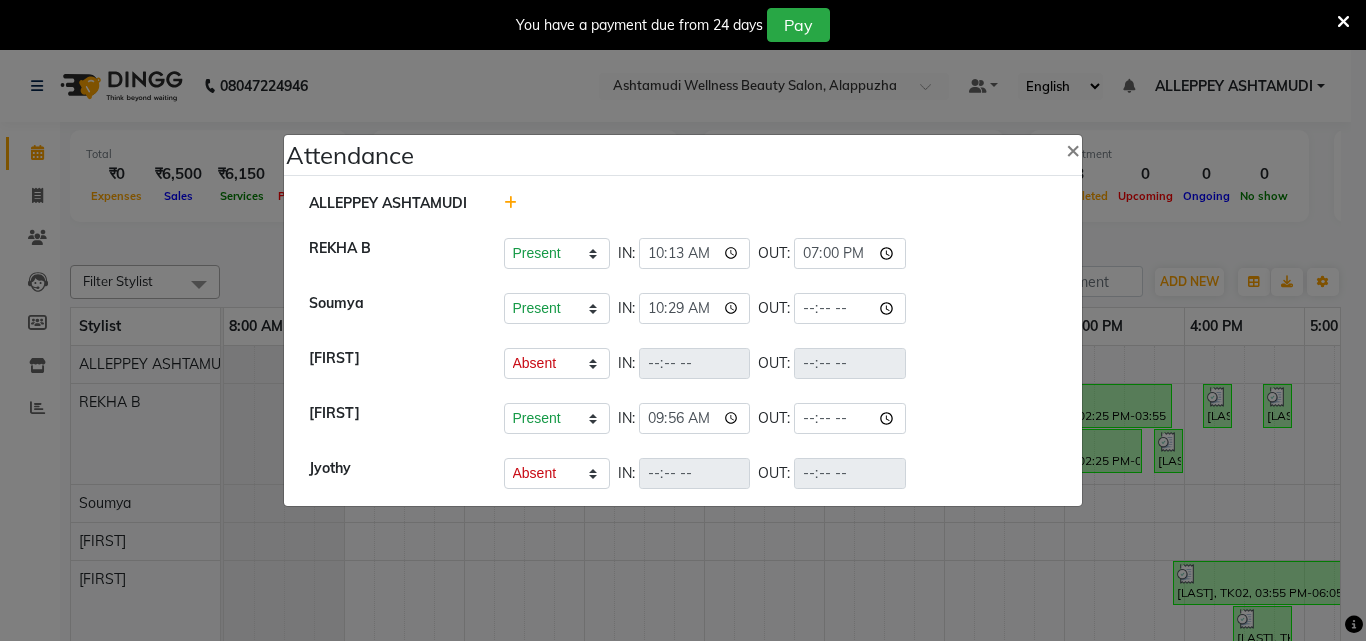 type on "19:00" 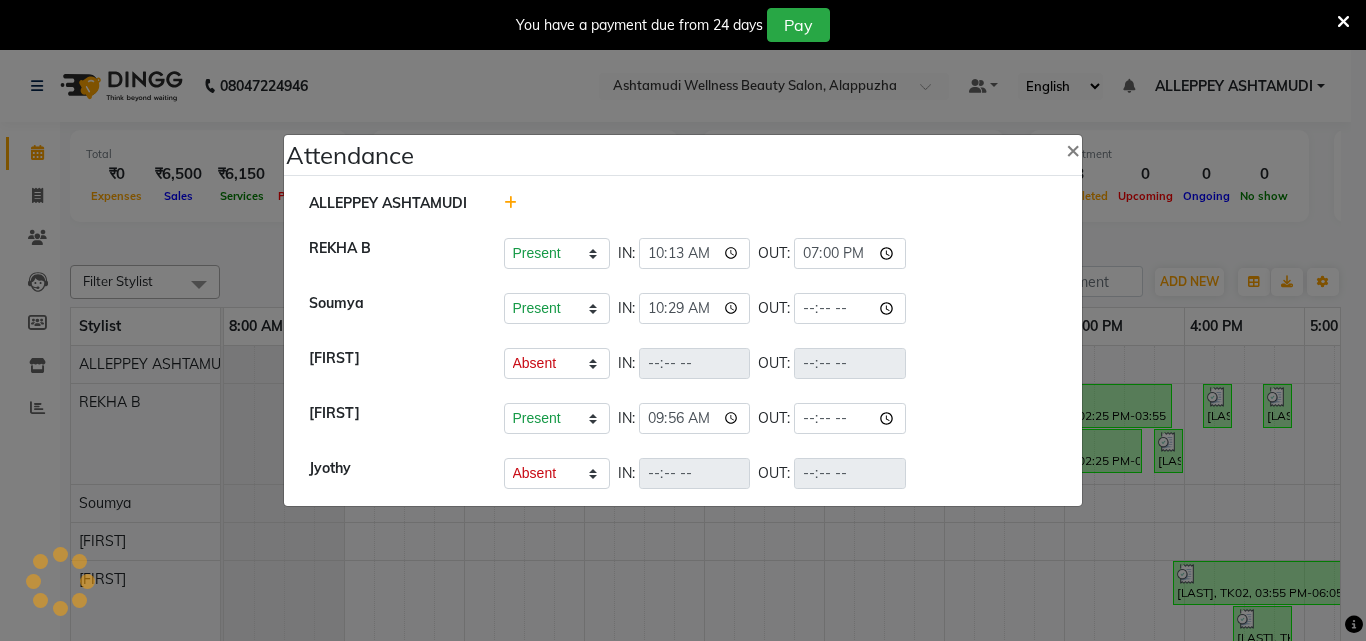 click on "Present   Absent   Late   Half Day   Weekly Off  IN:  10:13 OUT:  19:00" 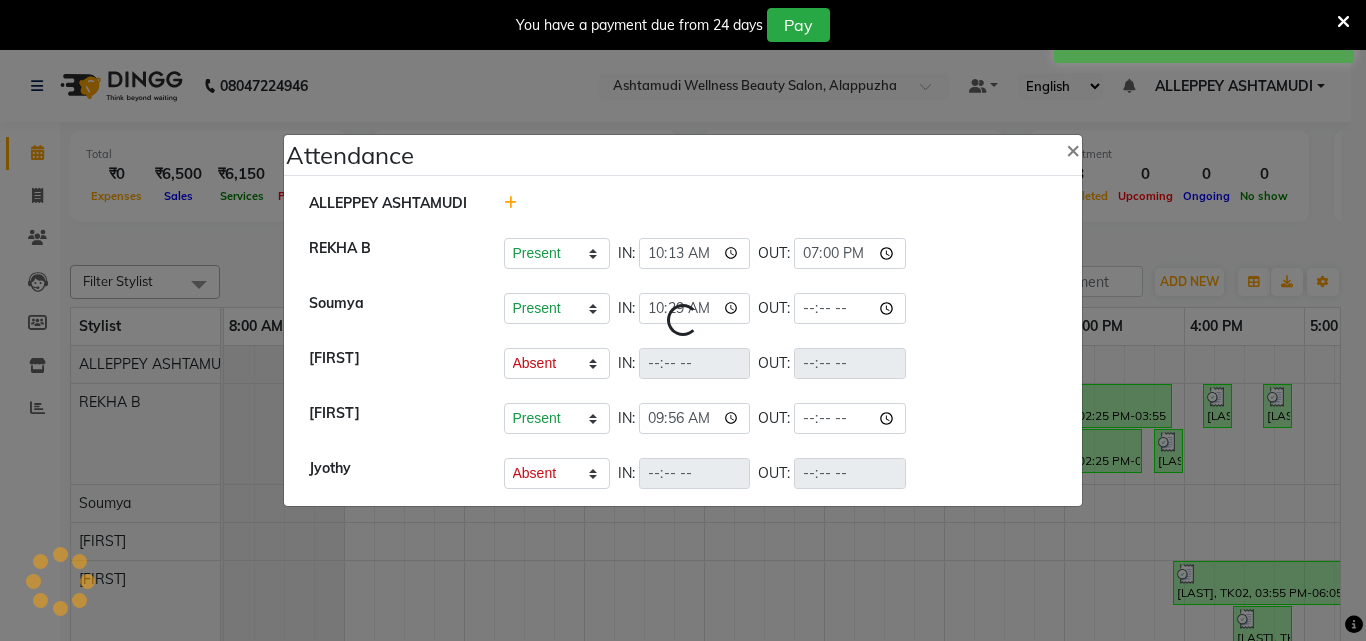select on "A" 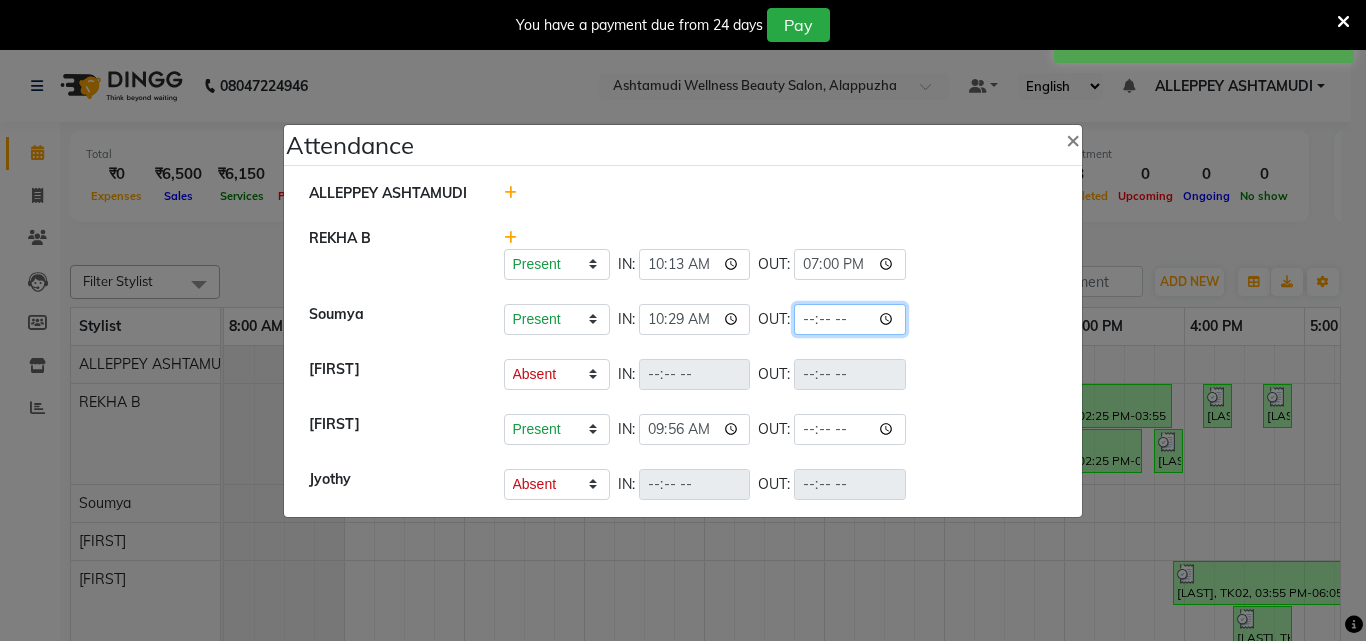 click 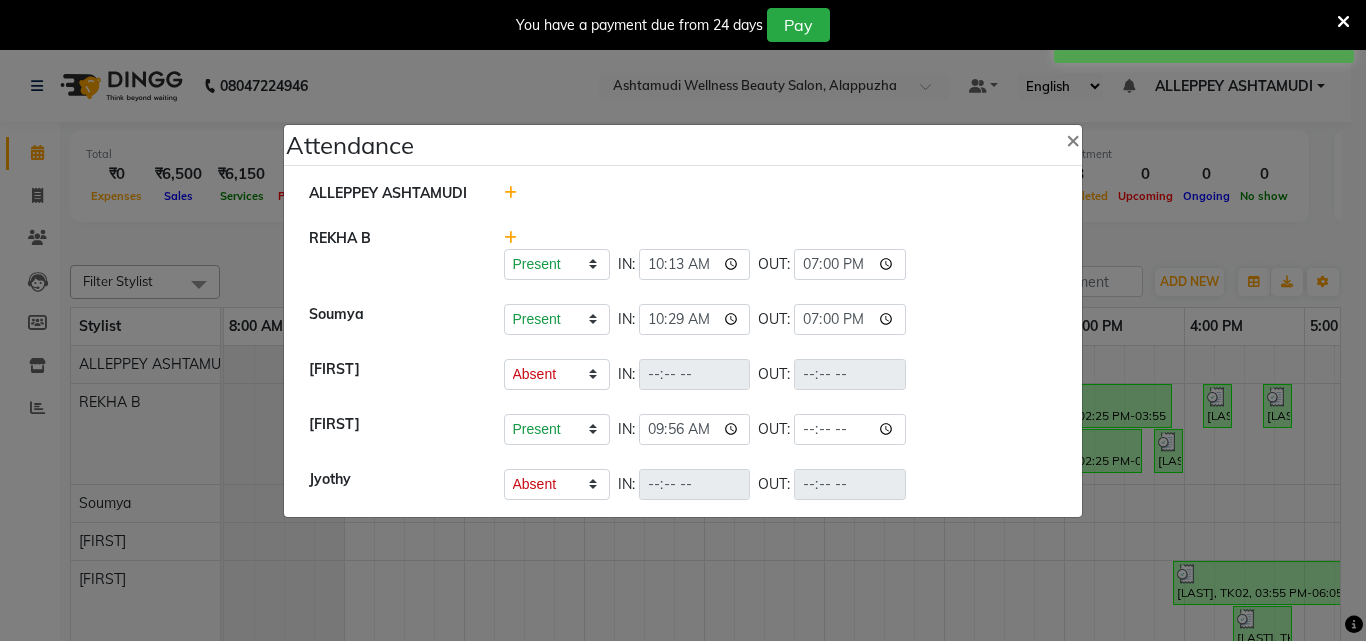 type on "19:00" 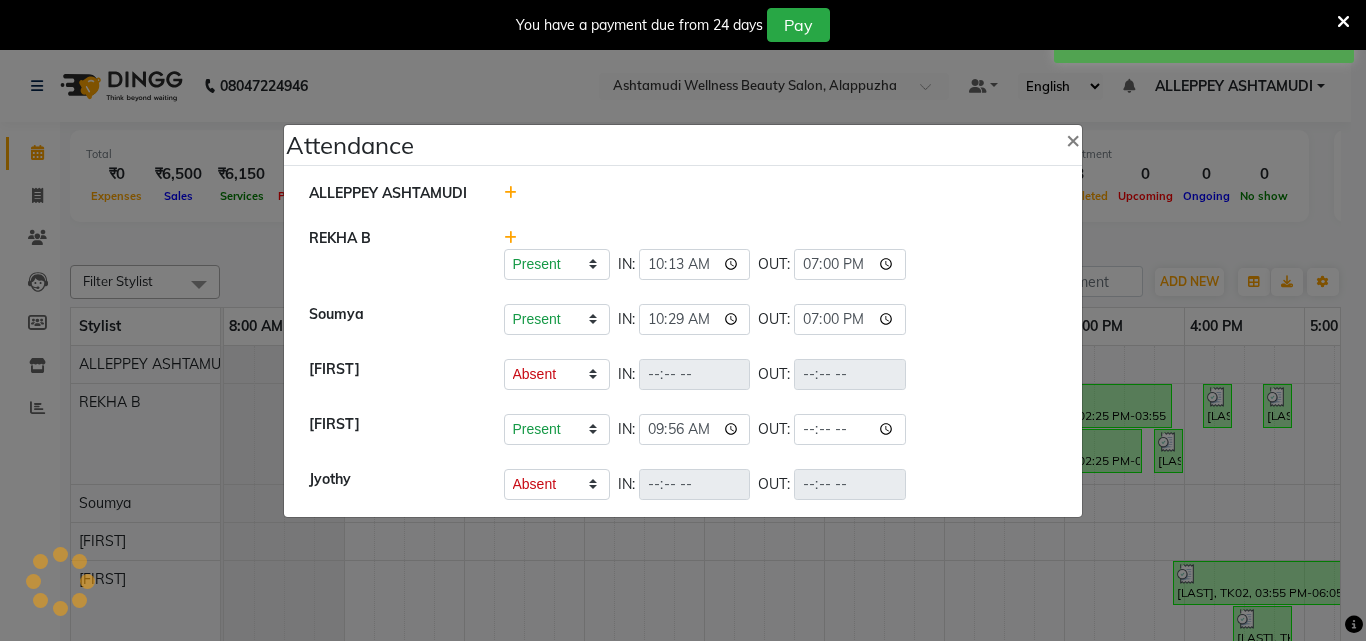 click on "Present   Absent   Late   Half Day   Weekly Off  IN:  10:29 OUT:  19:00" 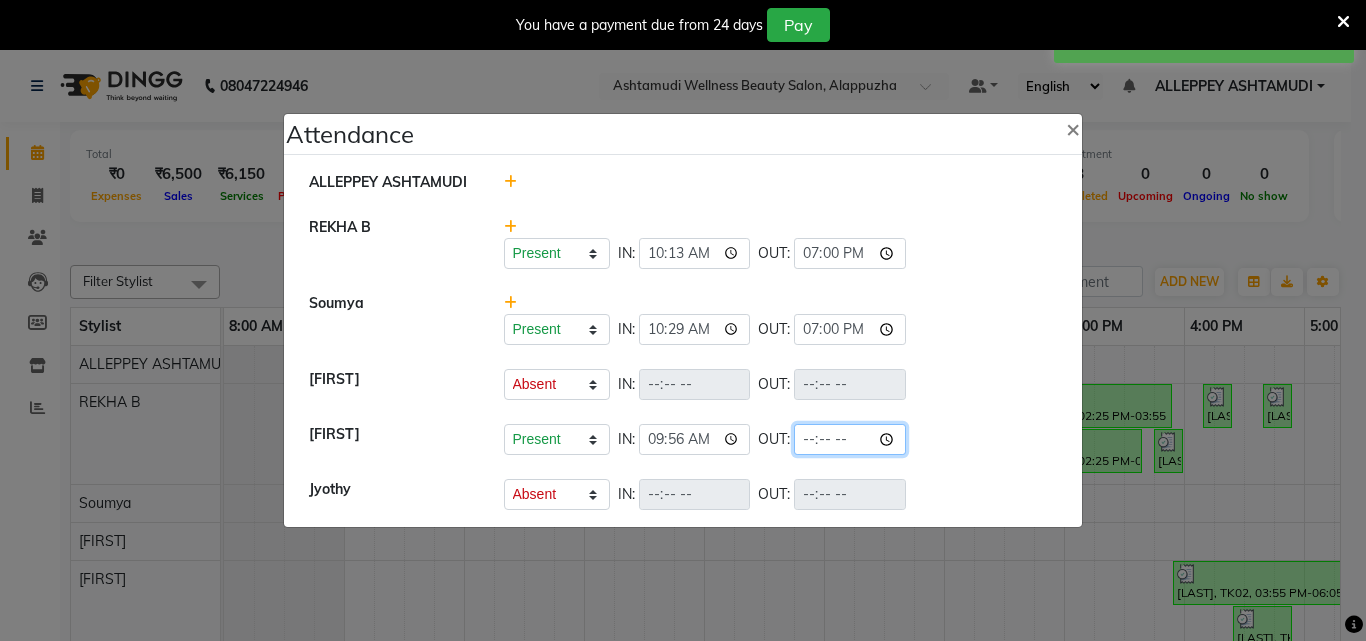 click 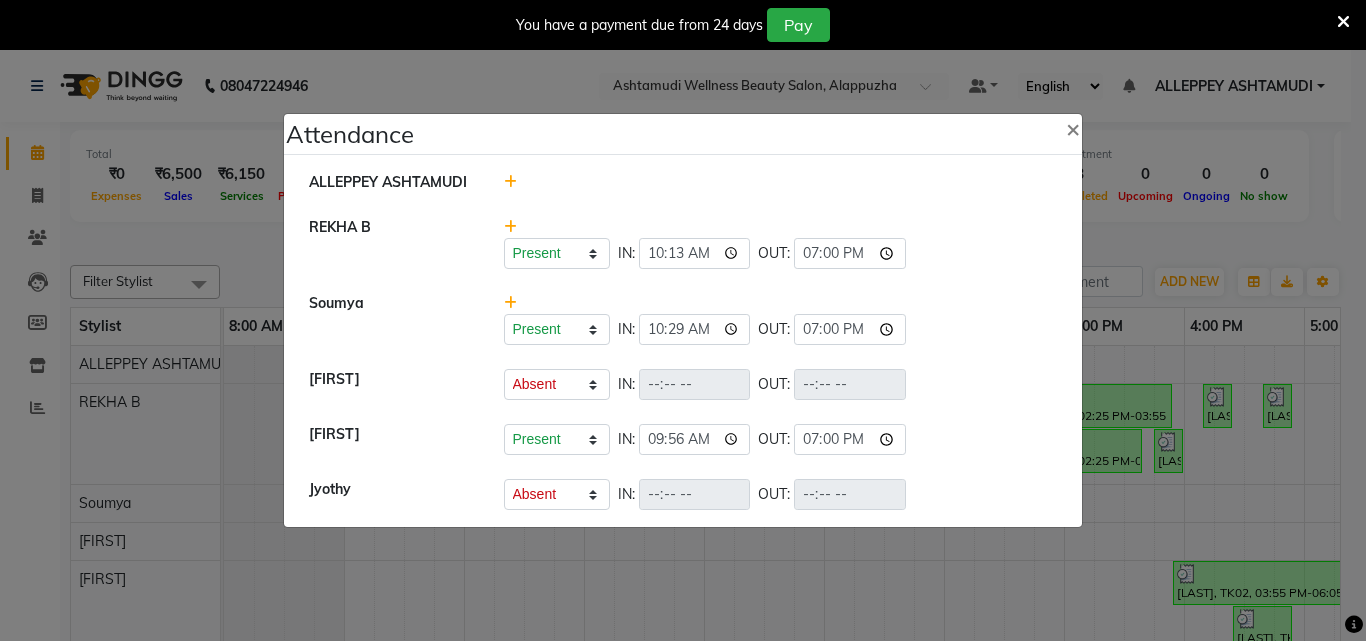 type on "19:00" 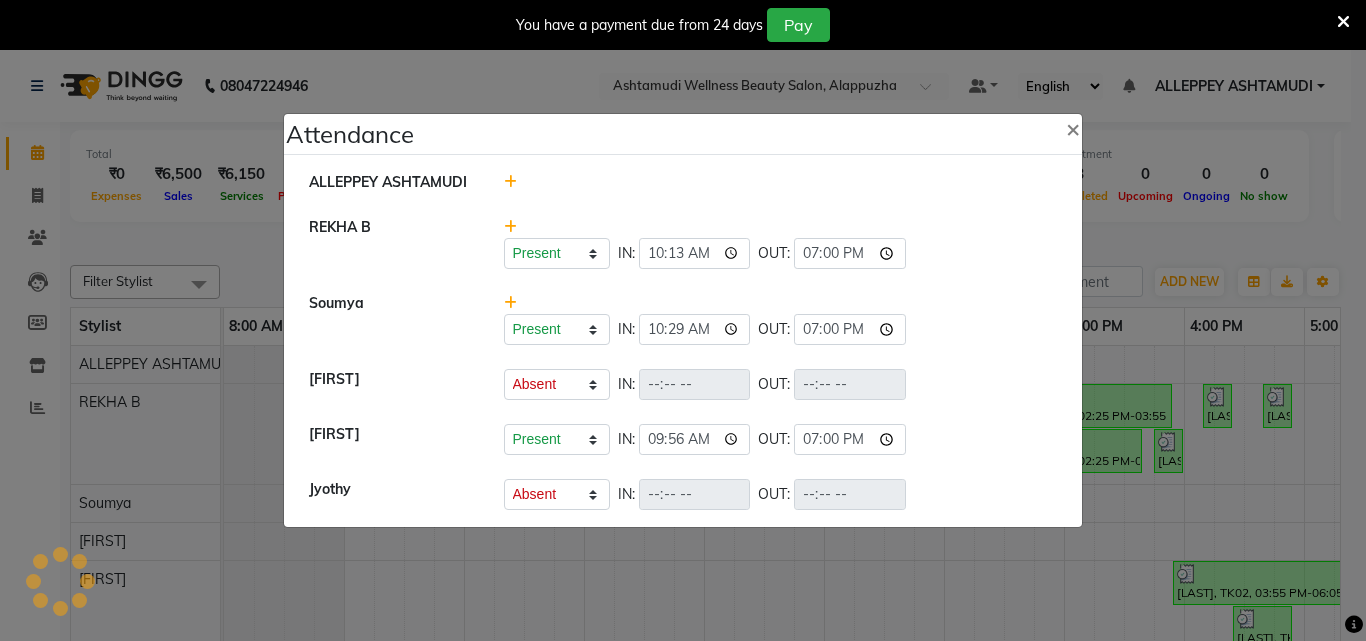 select on "A" 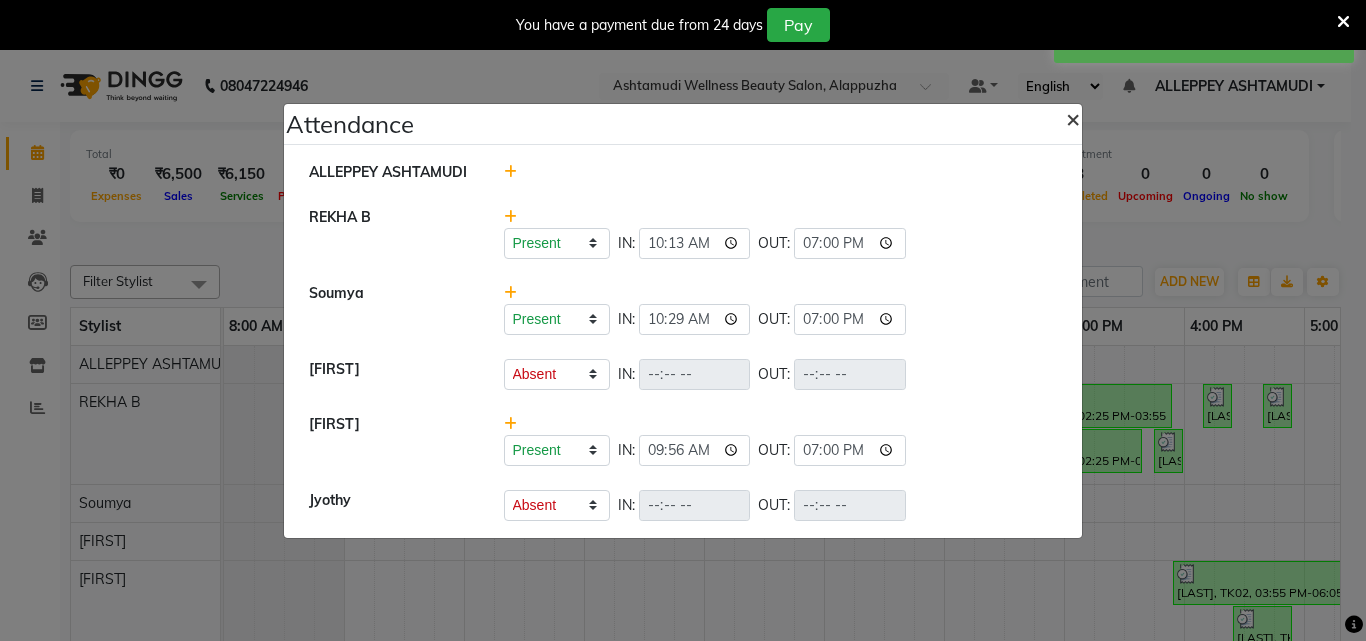 click on "×" 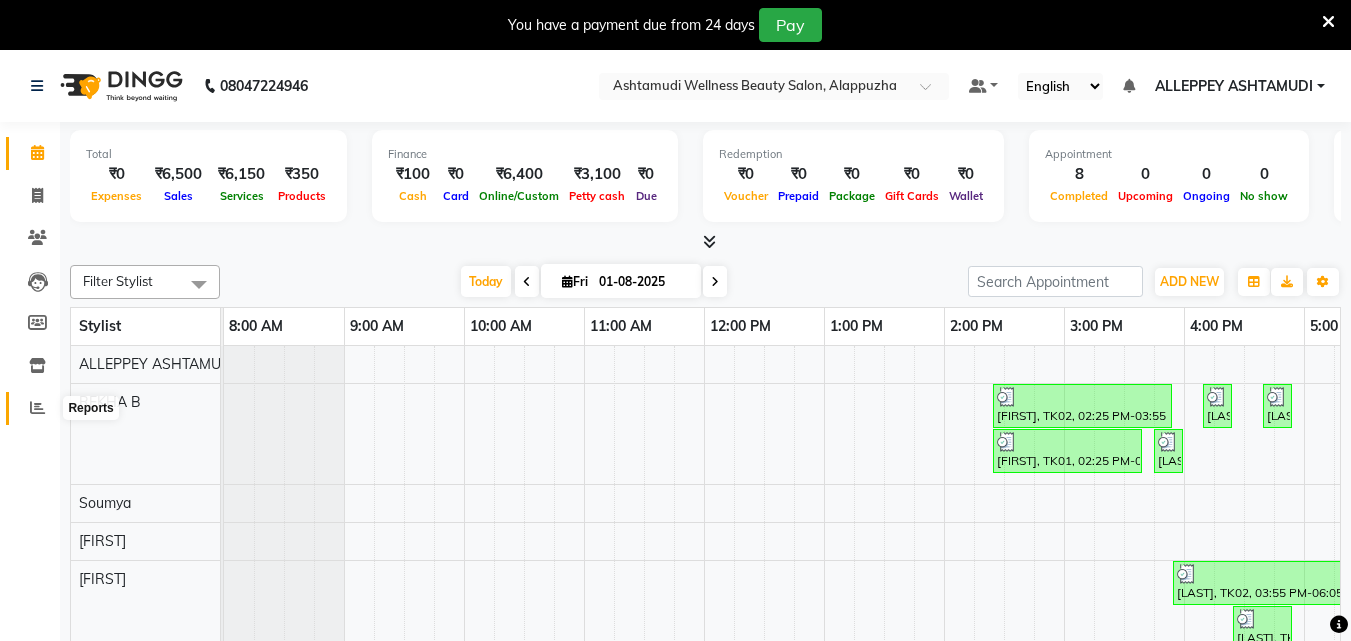 click 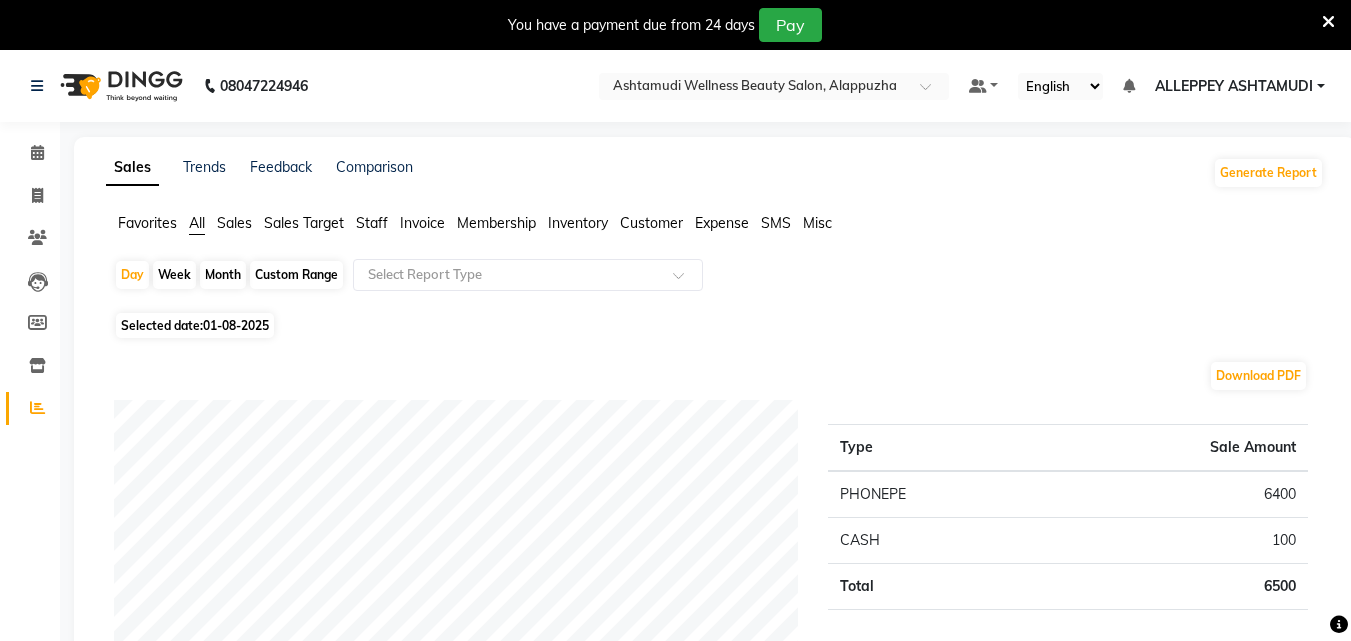 click on "Sales Trends Feedback Comparison Generate Report Favorites All Sales Sales Target Staff Invoice Membership Inventory Customer Expense SMS Misc  Day   Week   Month   Custom Range  Select Report Type Selected date:  01-08-2025  Download PDF Payment mode Type Sale Amount PHONEPE 6400 CASH 100 Total 6500 Staff summary Type Sale Amount [FIRST] 3750 Rekha B 2400 [FIRST] 350 Total 6500 Sales summary Type Sale Amount Memberships 0 Prepaid 0 Vouchers 0 Gift card 0 Packages 0 Tips 0 Services 6150 Products 350 Fee 0 Total 6500 Service by category Type Sale Amount ADVANCED HAIR TREATMENT 3000 HAIR CUTTING 1500 HAIR COLOURING 1200 THREADING 450 Total 6150 Service sales Type Sale Amount Anti-Dandruff Treatment With Spa 3000 Normal Hair Cut 1500 Root Touch-Up (Ammonia Free) 1200 Eyebrows Threading 300 Forehead Threading 50 Chin Threading 50 Upper Lip Threading 50 Total 6150 ★ Mark as Favorite  Choose how you'd like to save "" report to favorites  Save to Personal Favorites:   Share with Organization:" 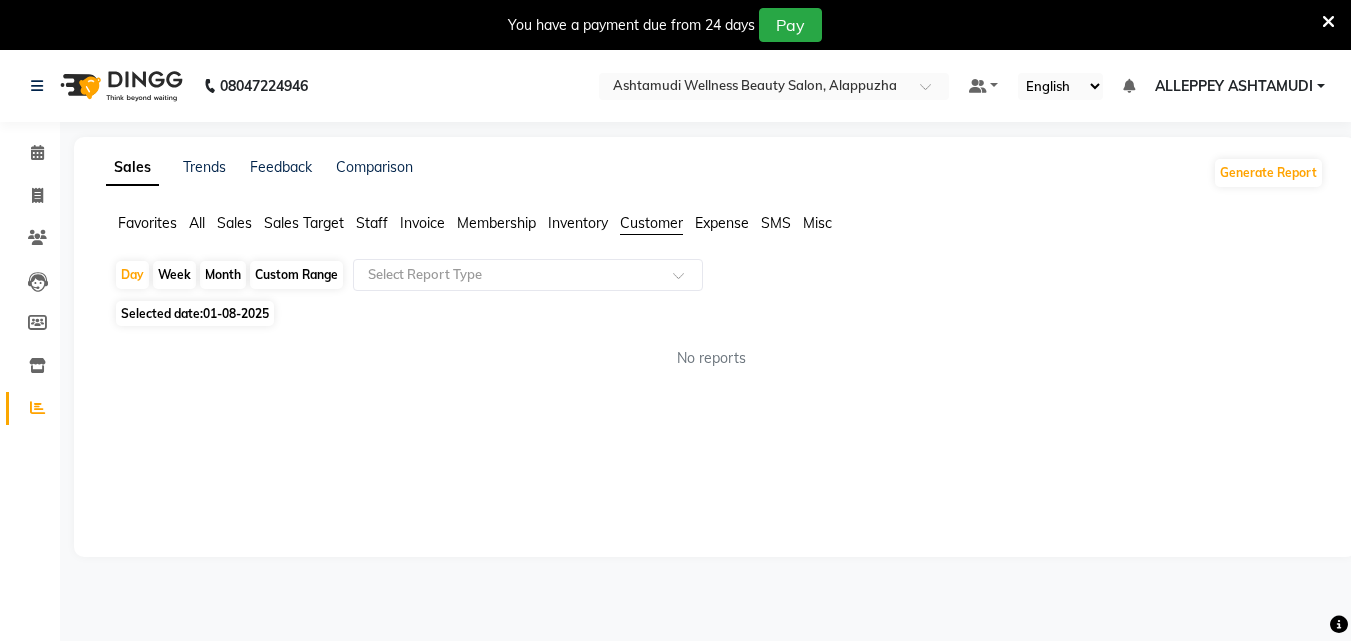 click on "Day   Week   Month   Custom Range  Select Report Type" 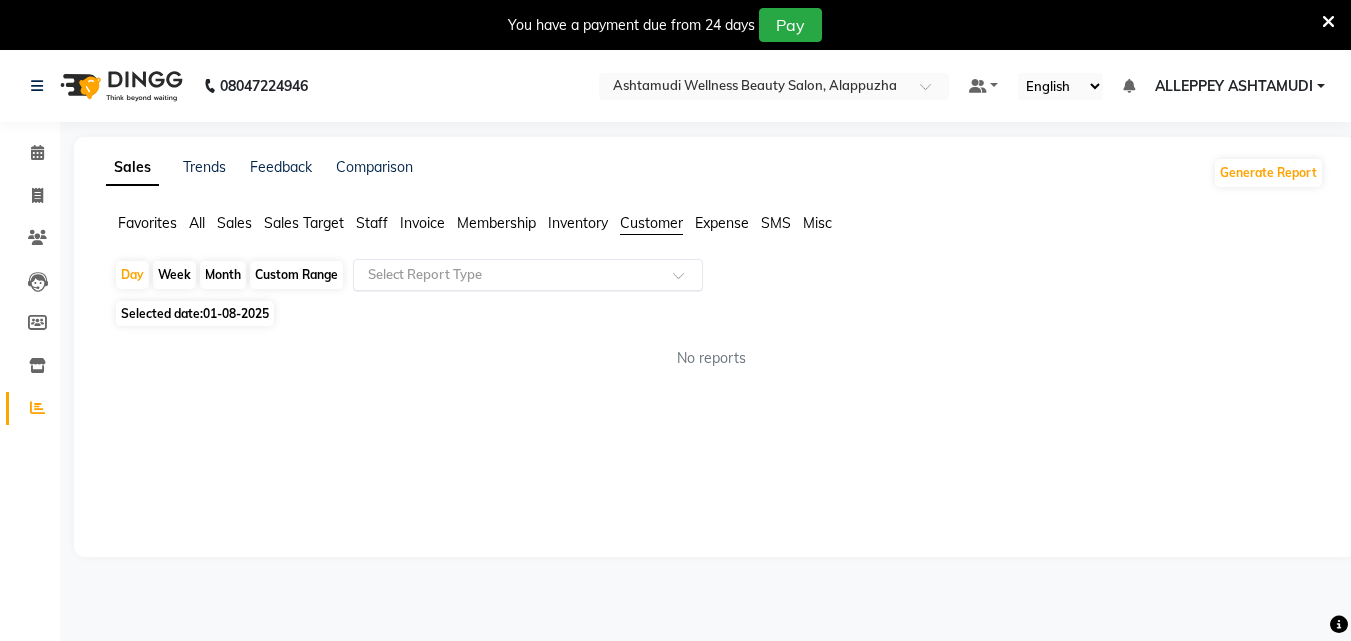 click 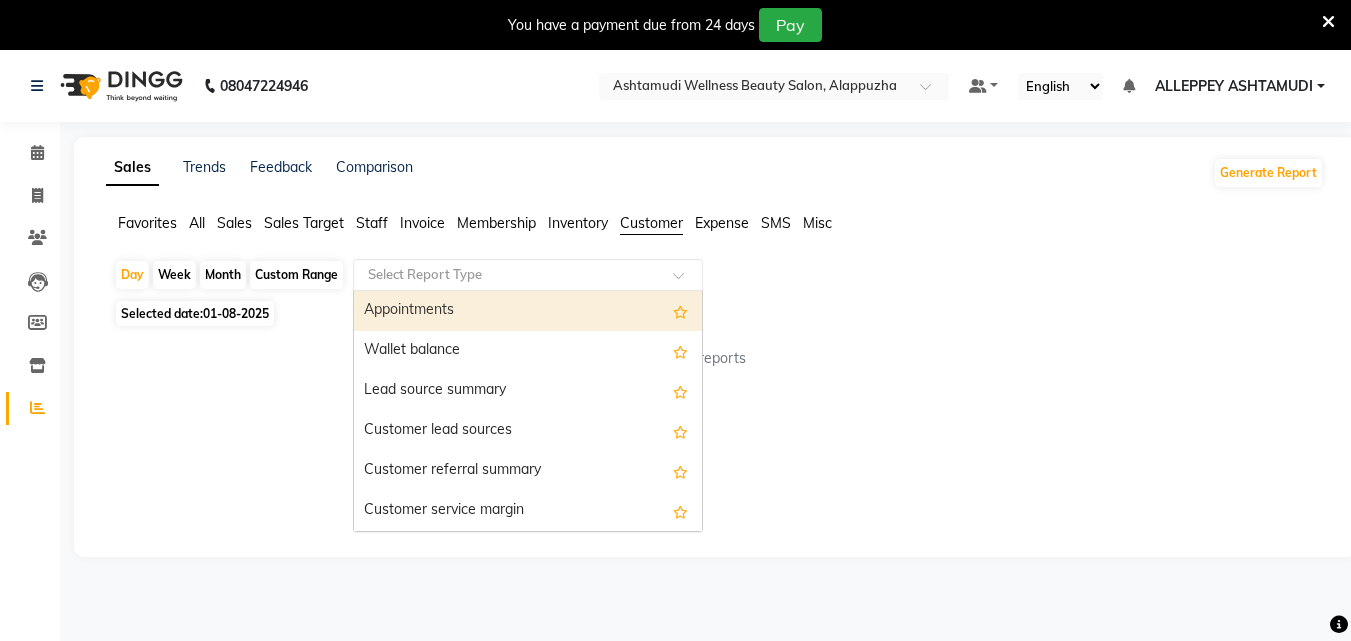 click on "Appointments" at bounding box center (528, 311) 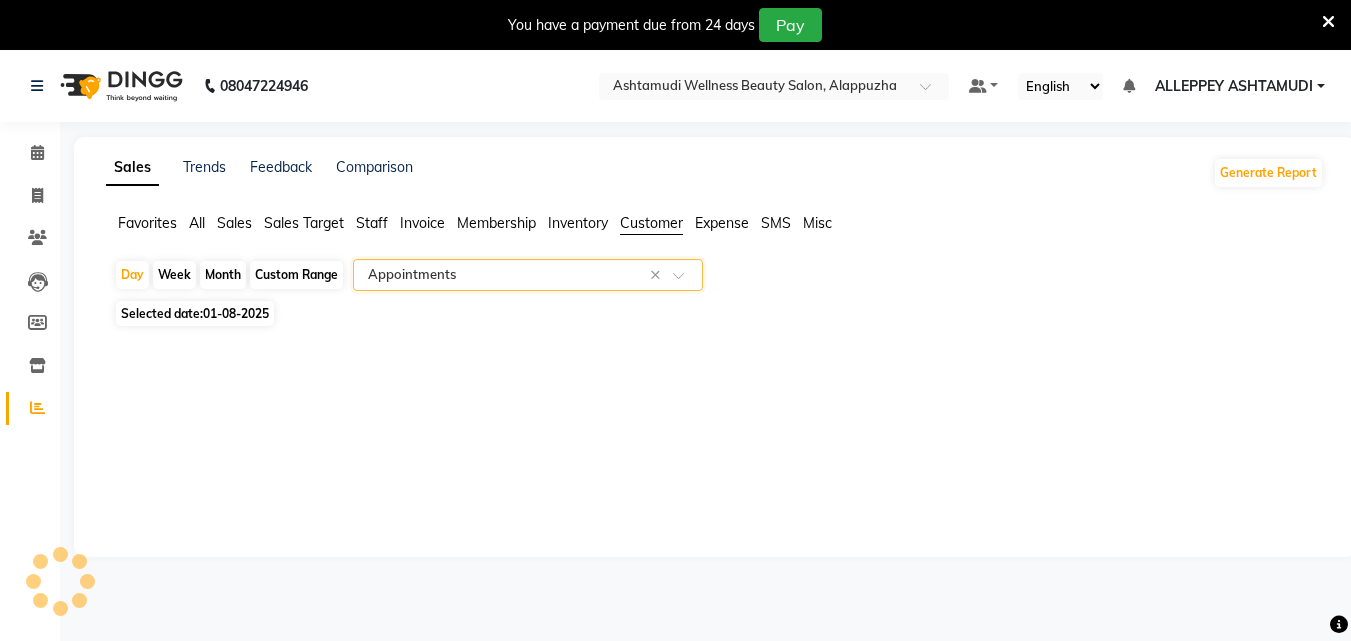select on "full_report" 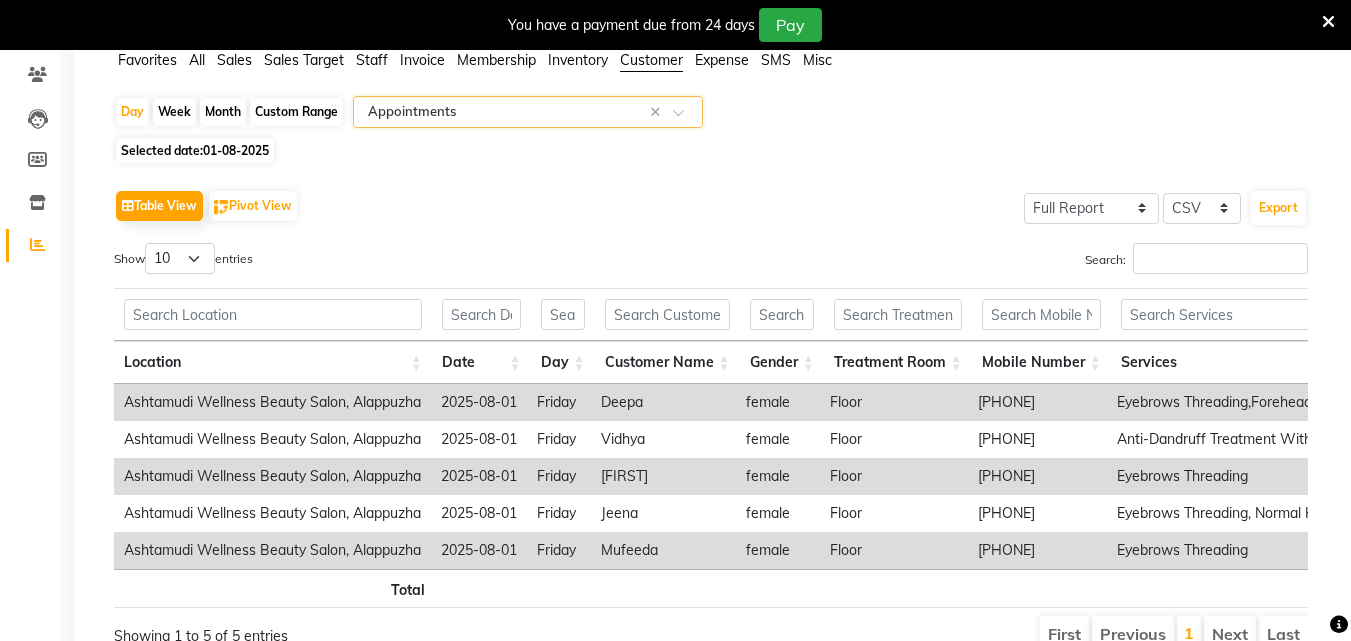 scroll, scrollTop: 0, scrollLeft: 0, axis: both 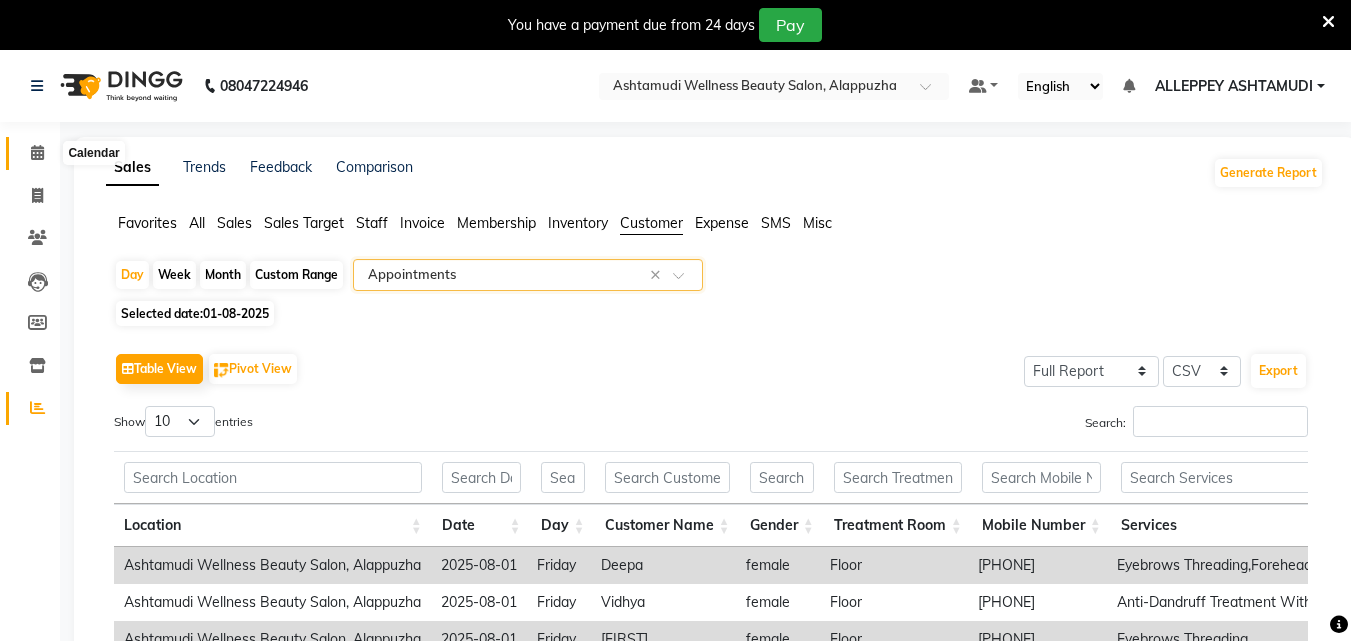click 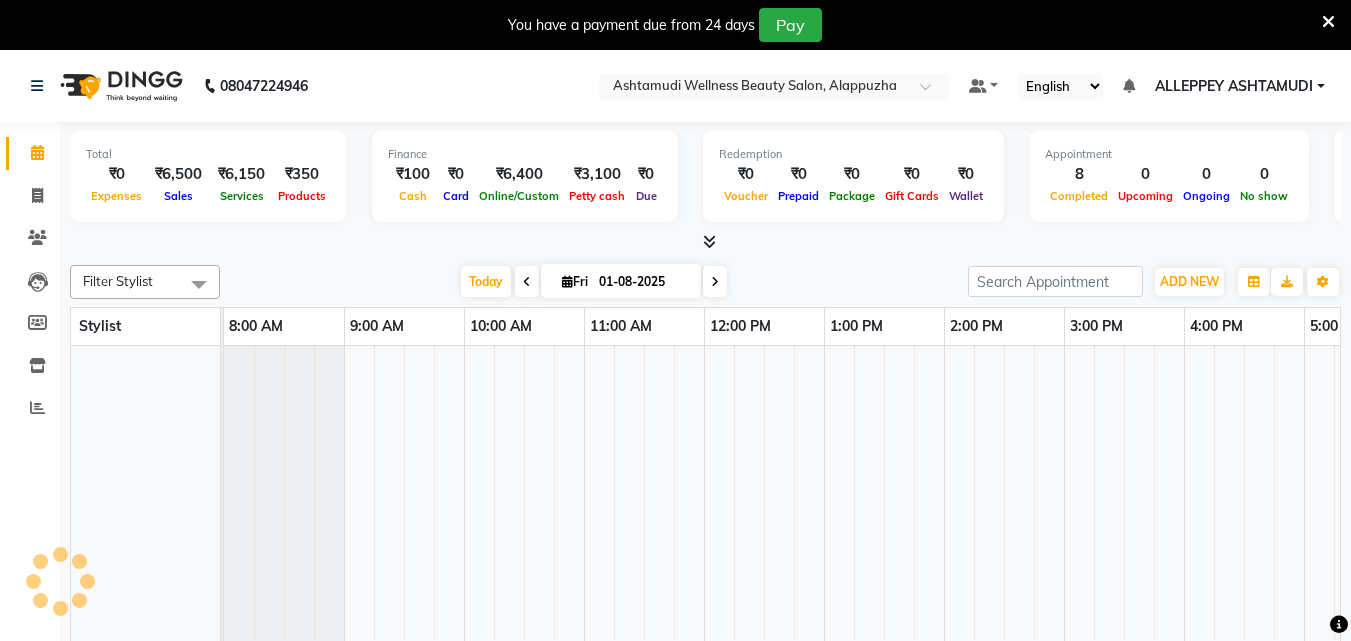 scroll, scrollTop: 0, scrollLeft: 444, axis: horizontal 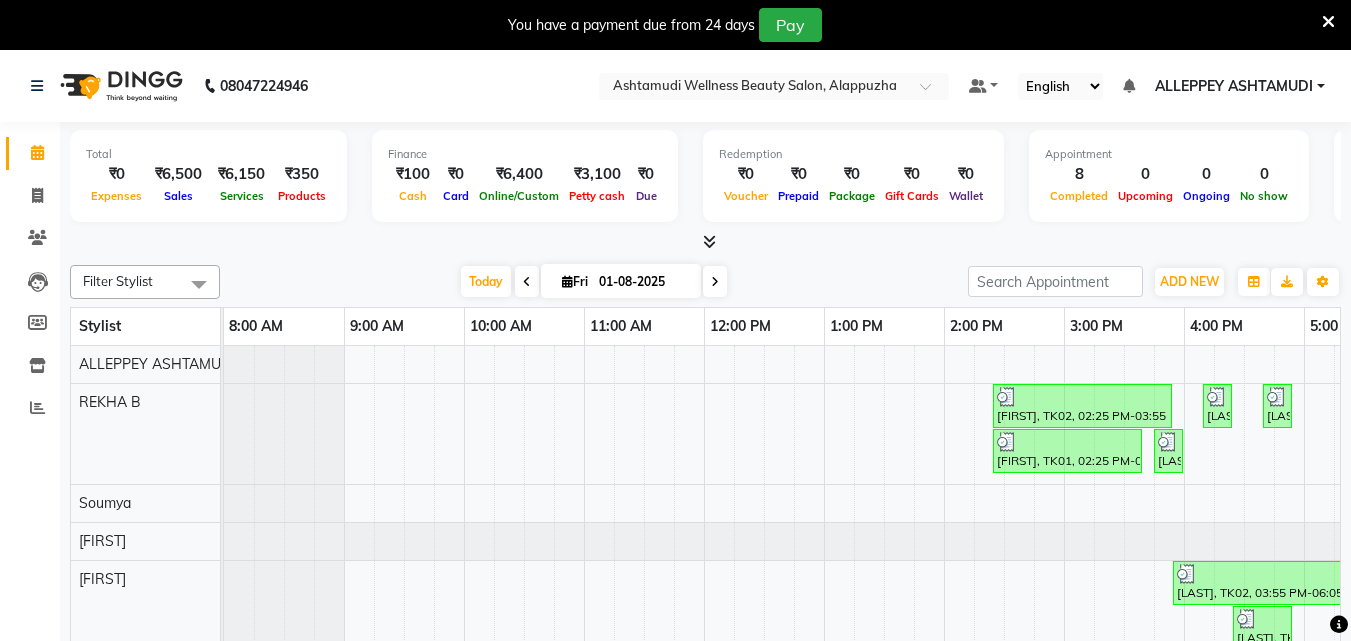 click at bounding box center [709, 241] 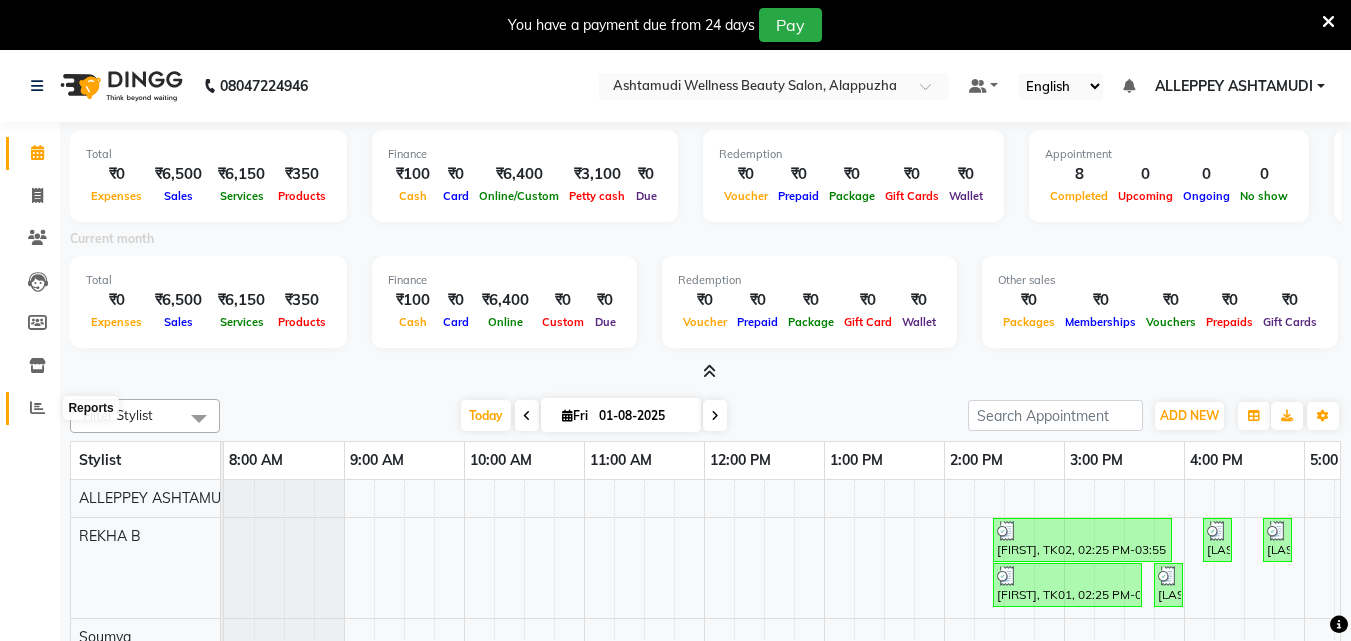 click 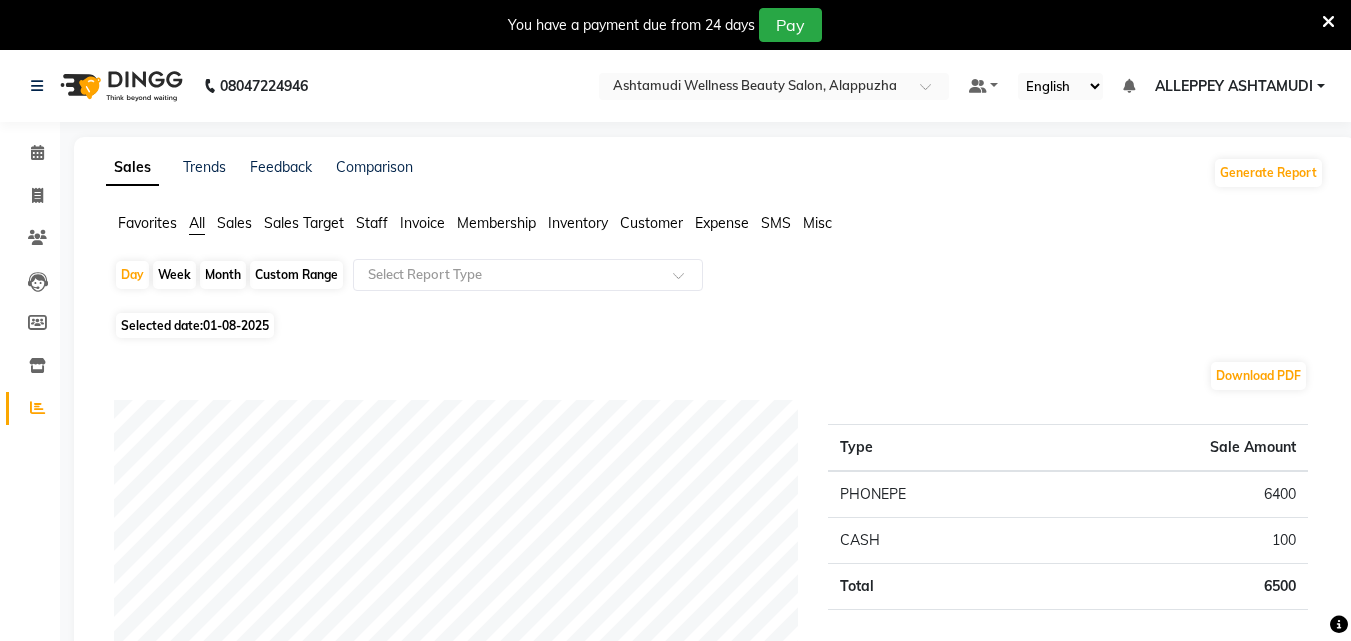 click on "Customer" 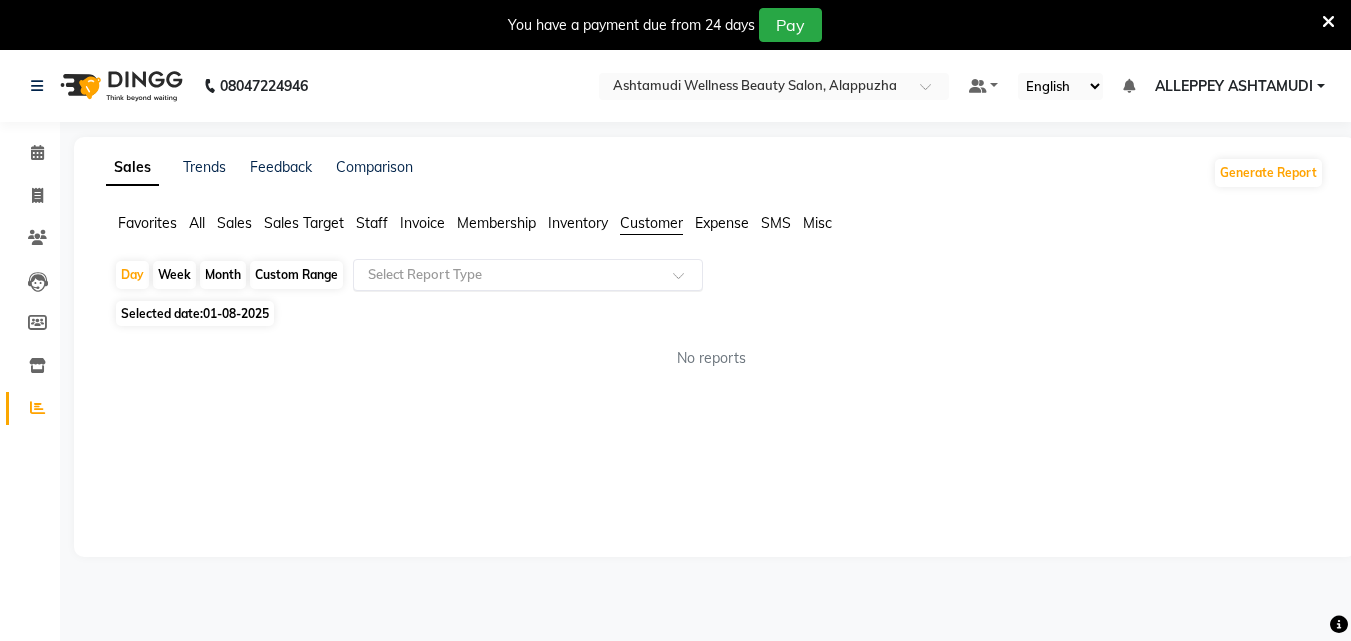 click 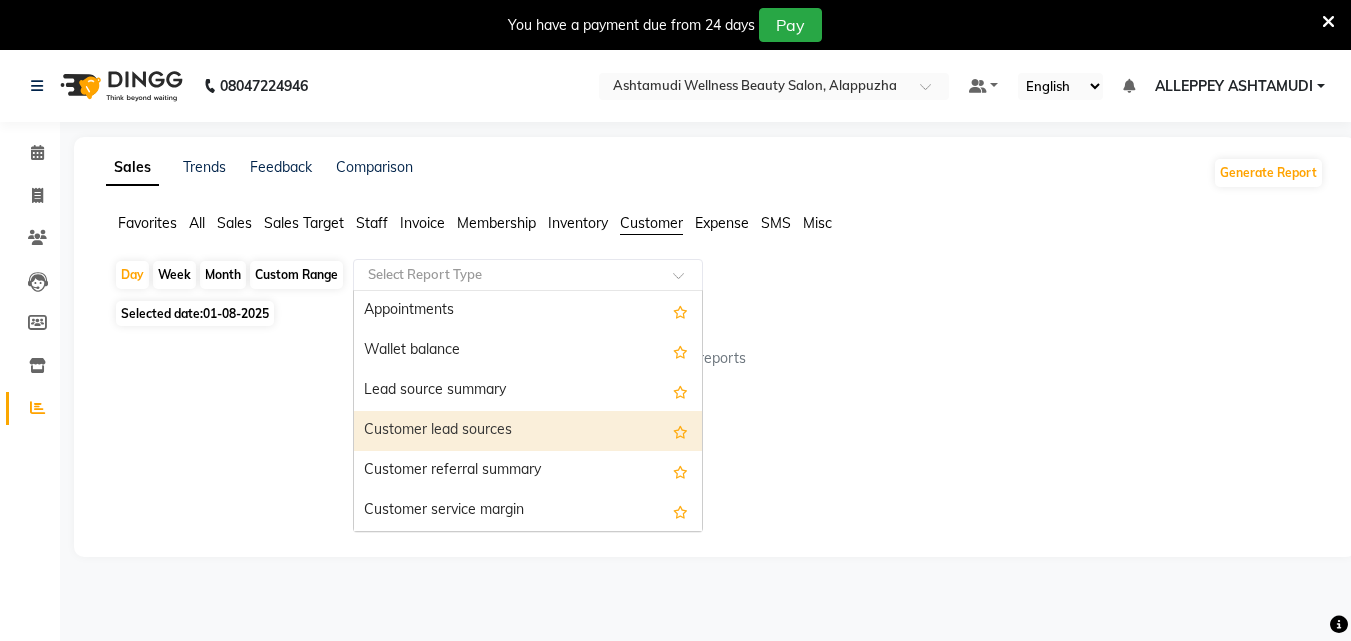scroll, scrollTop: 160, scrollLeft: 0, axis: vertical 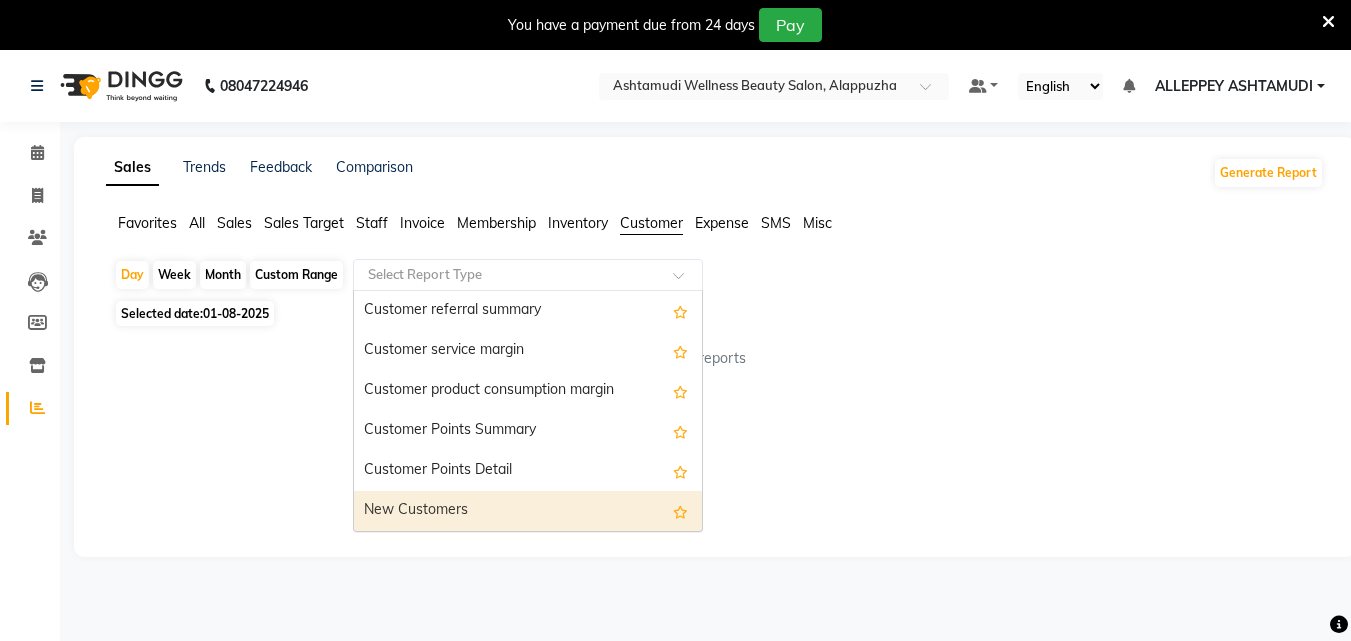 click on "New Customers" at bounding box center [528, 511] 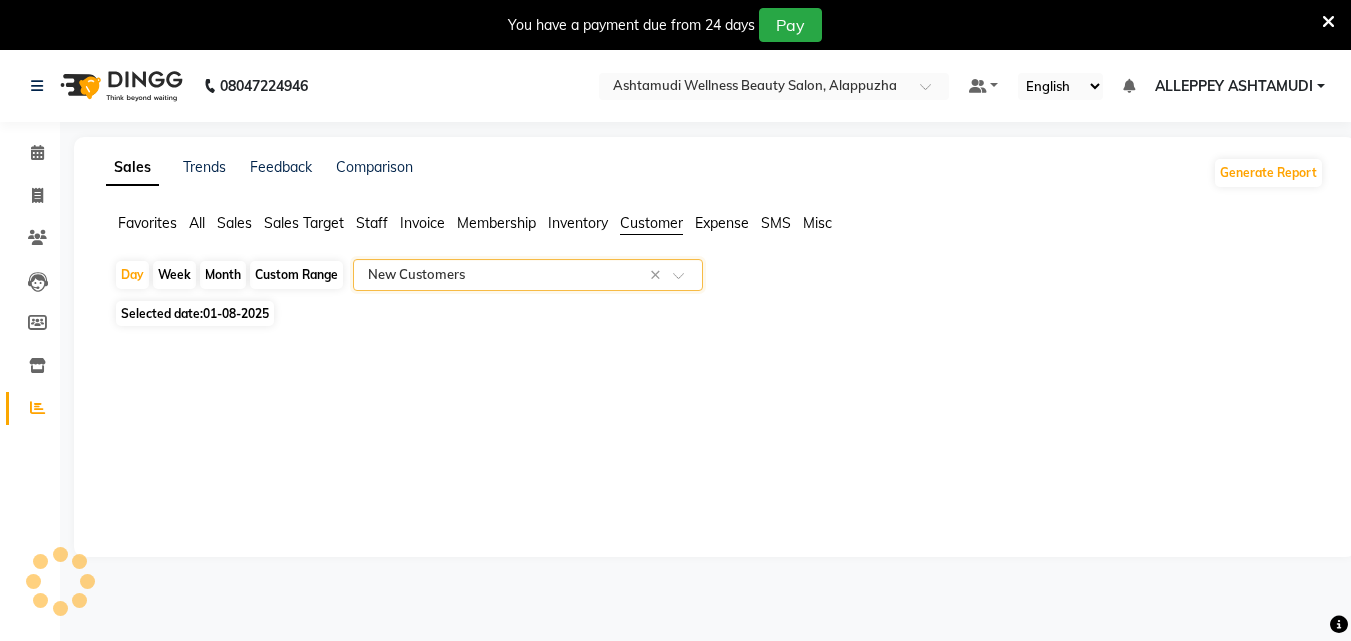 select on "full_report" 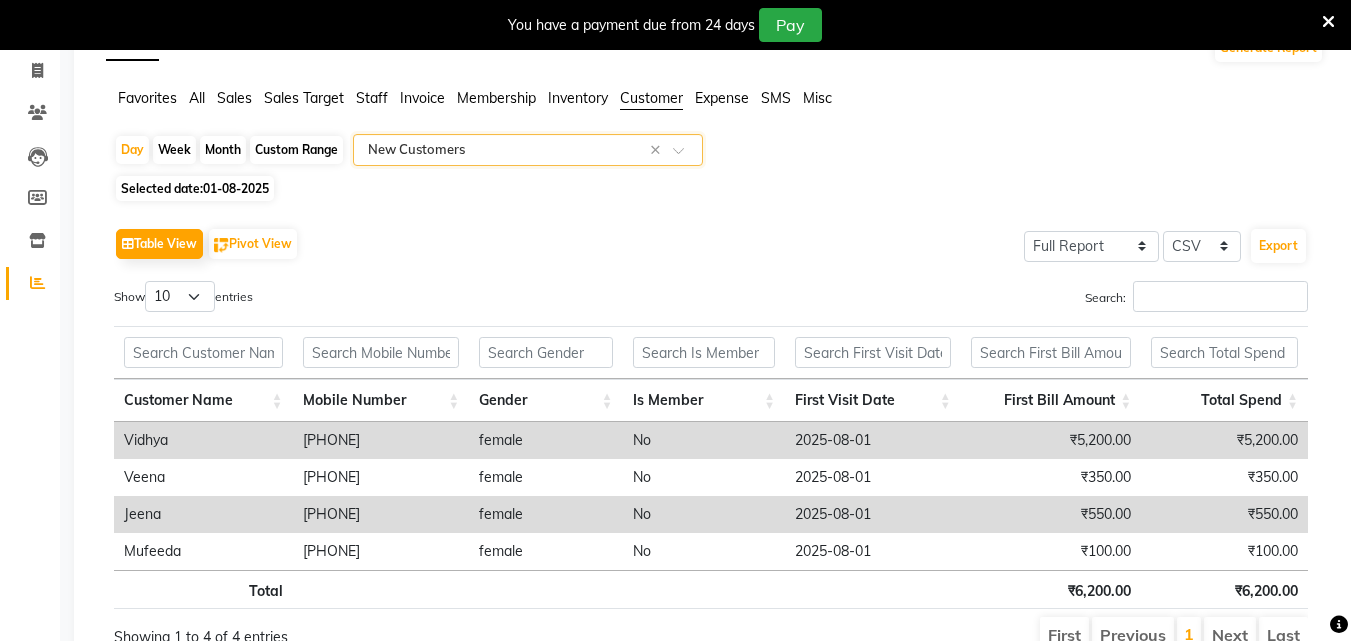scroll, scrollTop: 0, scrollLeft: 0, axis: both 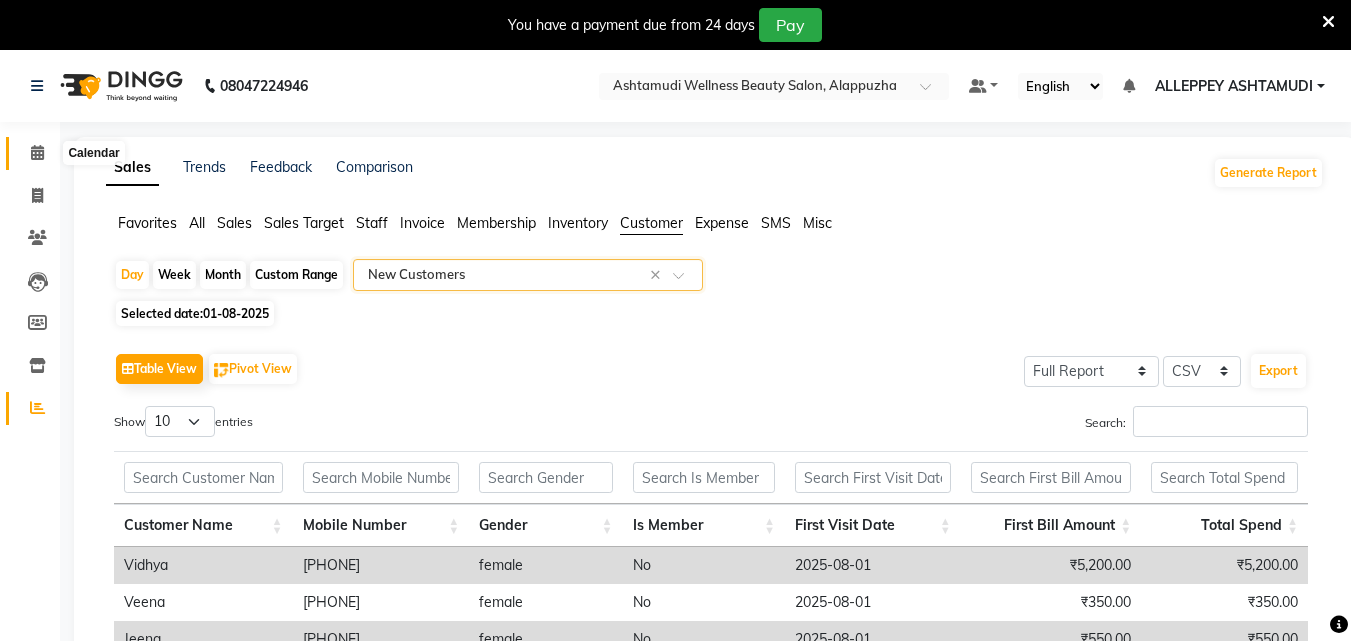 click 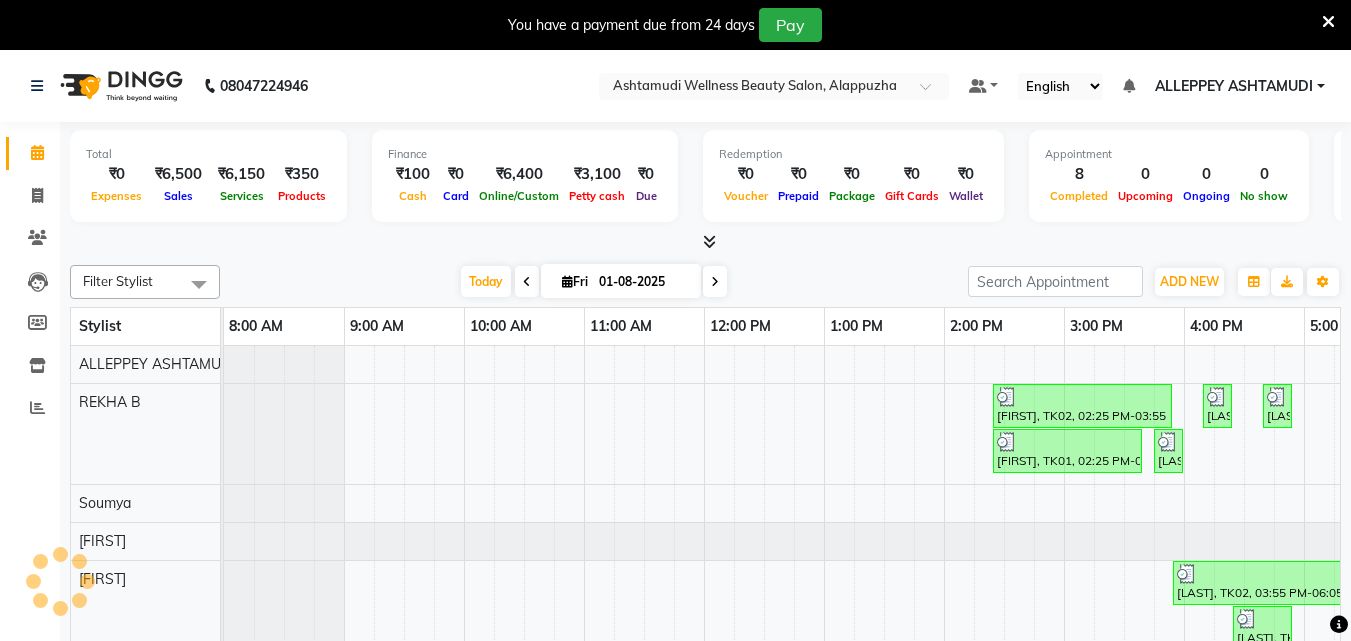 scroll, scrollTop: 0, scrollLeft: 0, axis: both 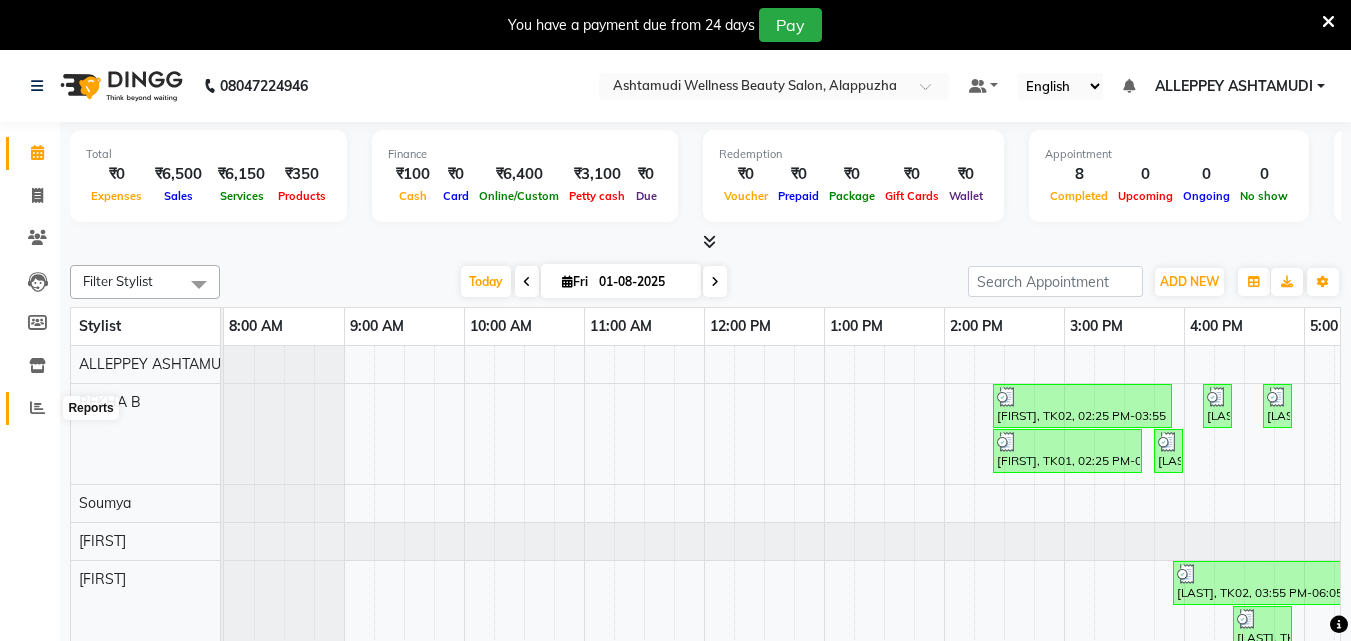 click 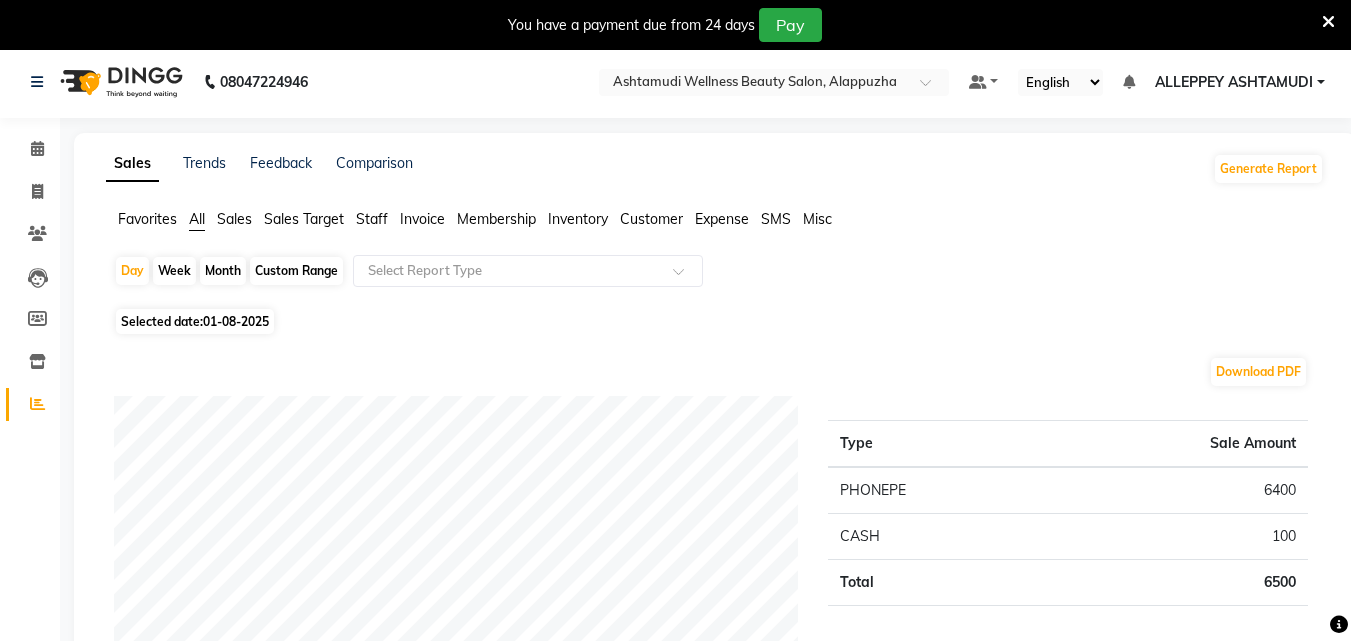 scroll, scrollTop: 0, scrollLeft: 0, axis: both 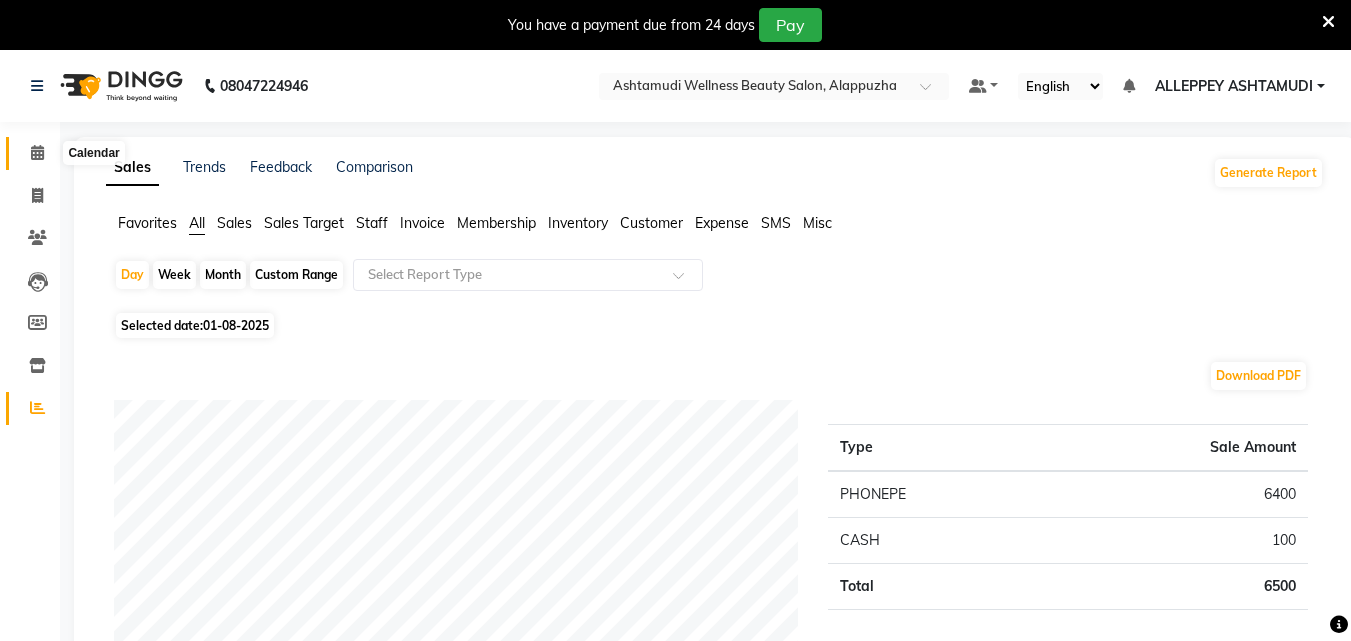 click 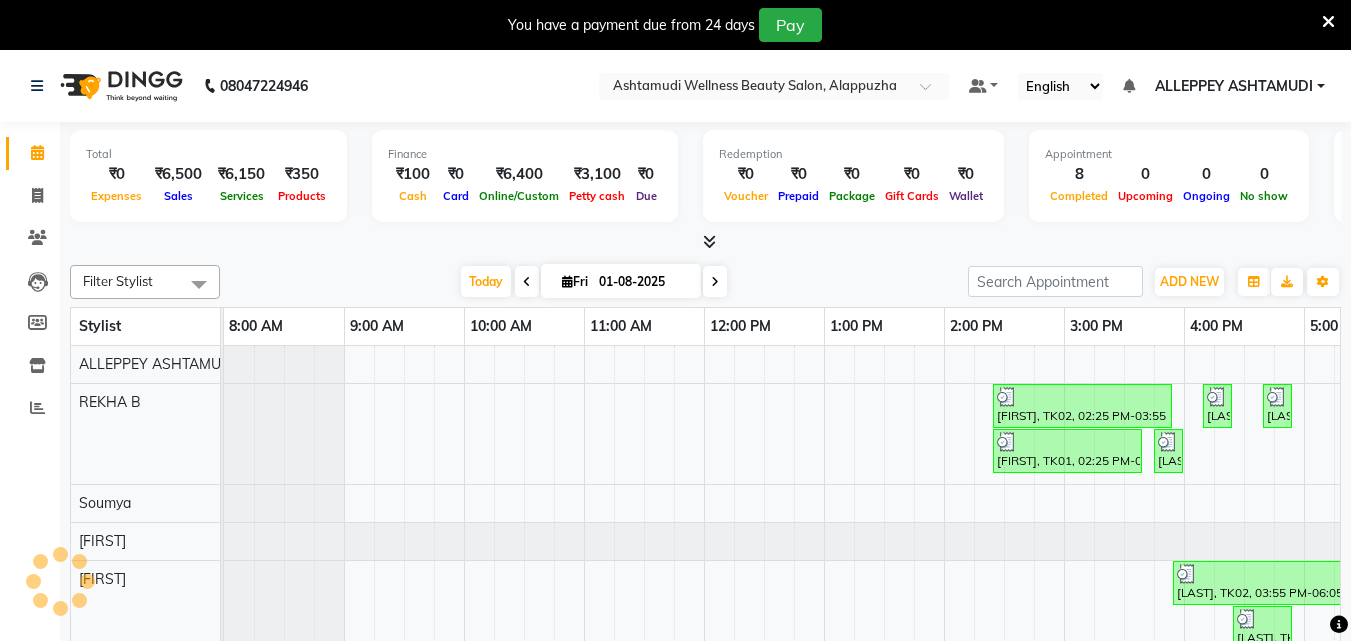 scroll, scrollTop: 0, scrollLeft: 0, axis: both 